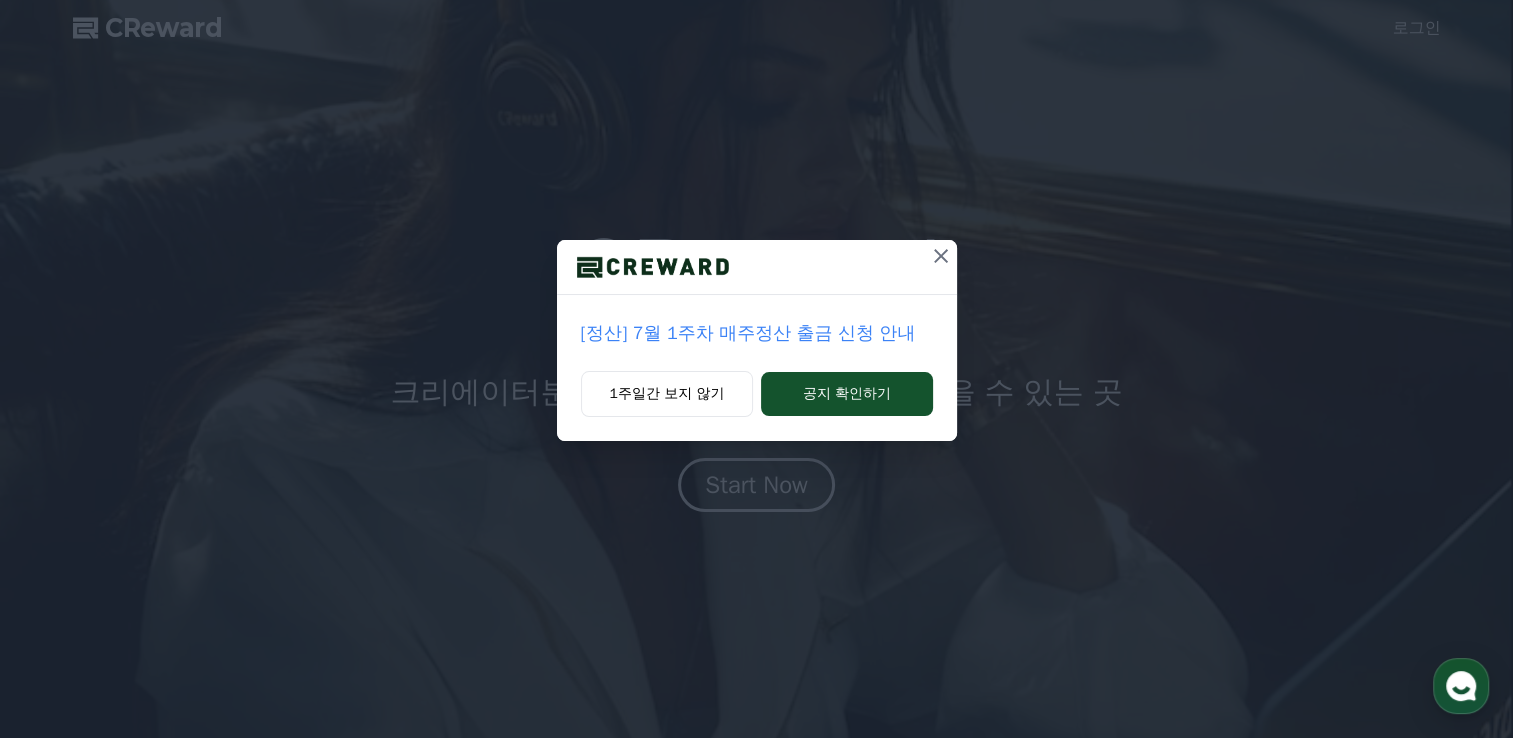 scroll, scrollTop: 0, scrollLeft: 0, axis: both 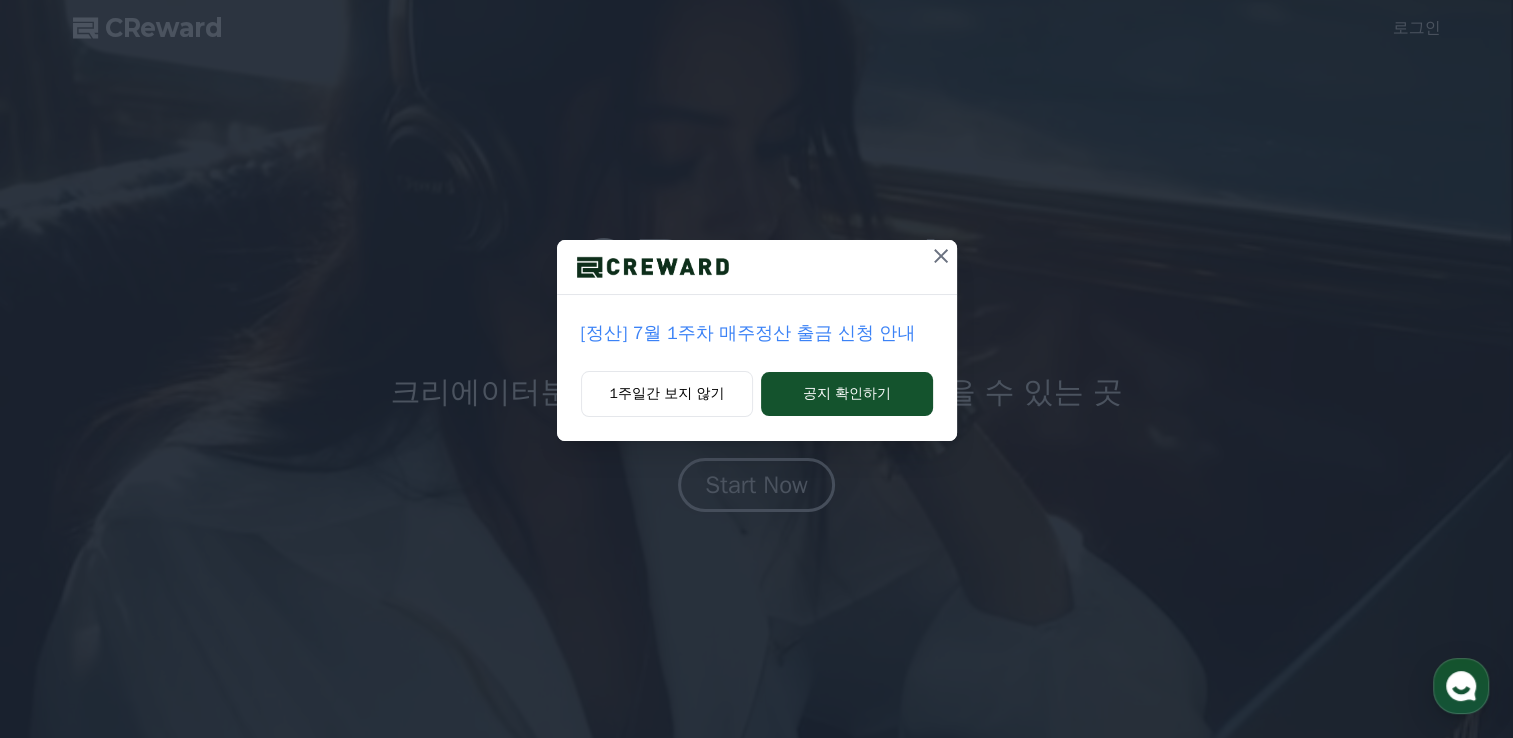 click 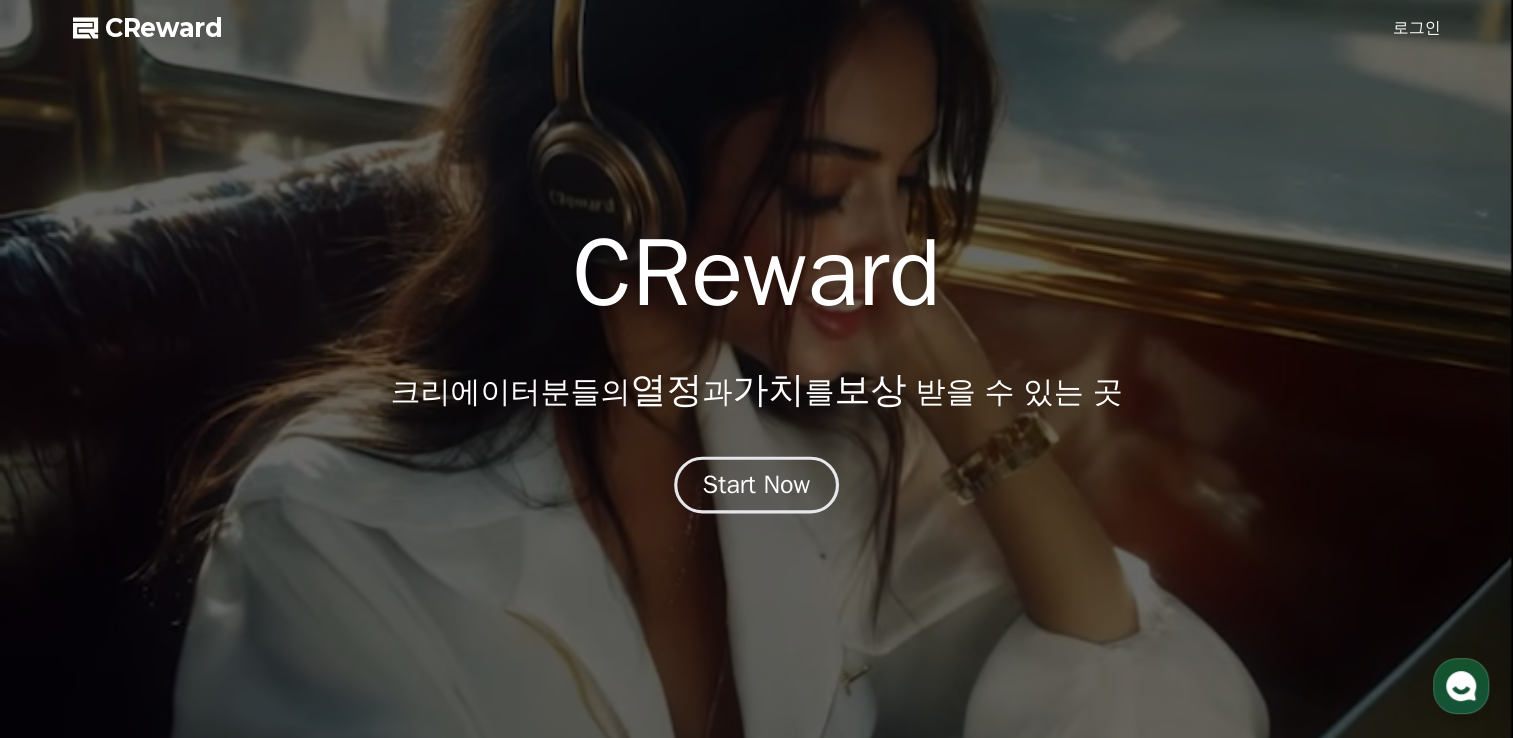 click on "Start Now" at bounding box center (757, 485) 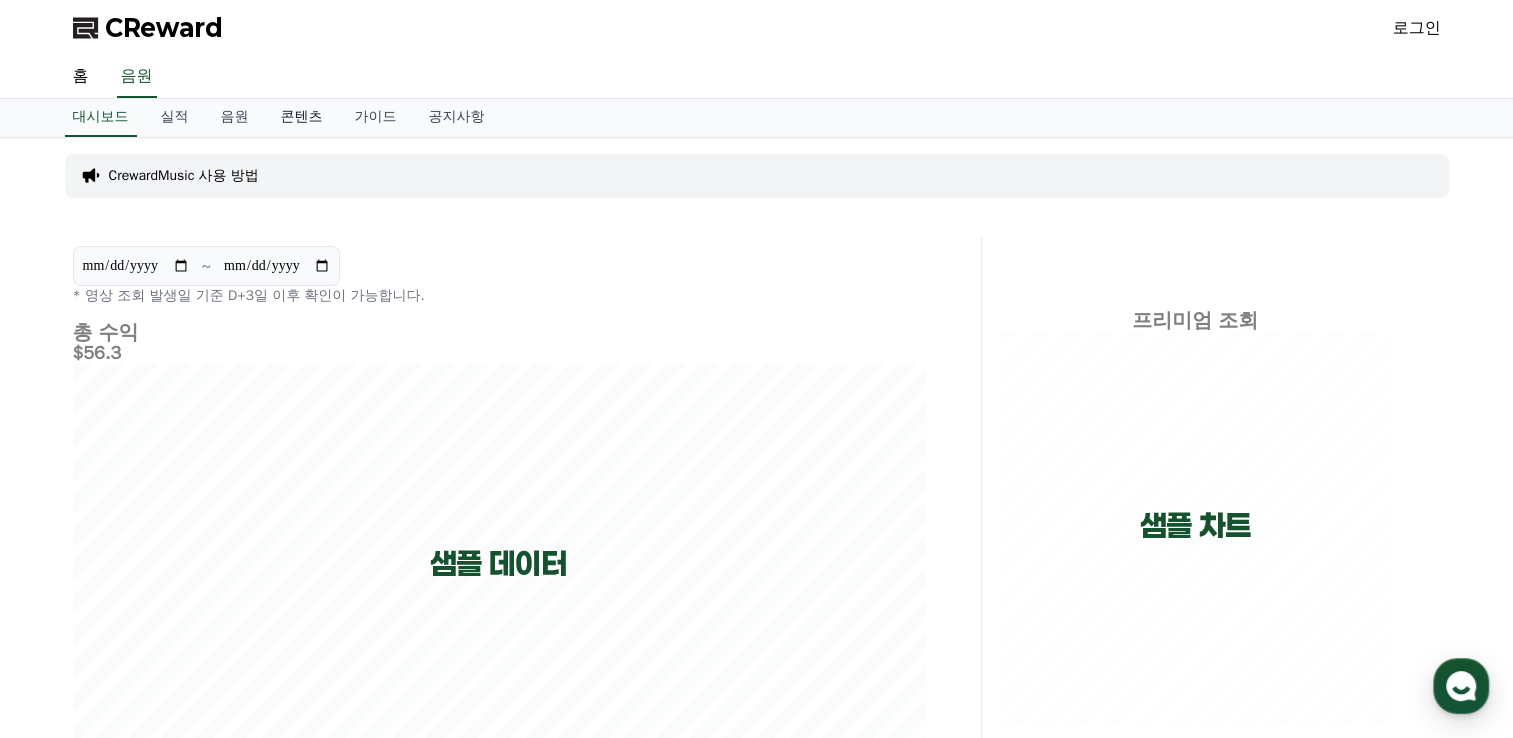 click on "콘텐츠" at bounding box center [302, 118] 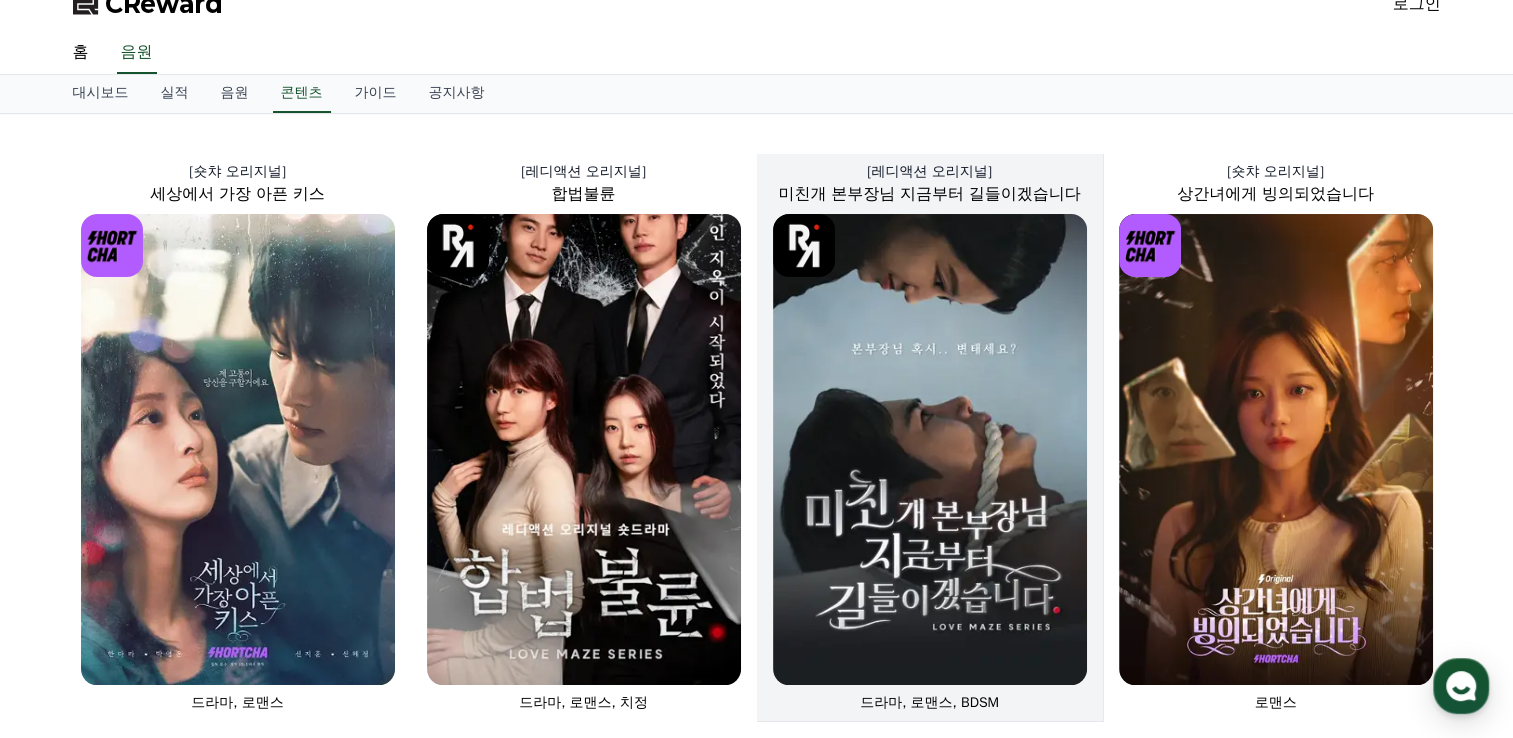 scroll, scrollTop: 0, scrollLeft: 0, axis: both 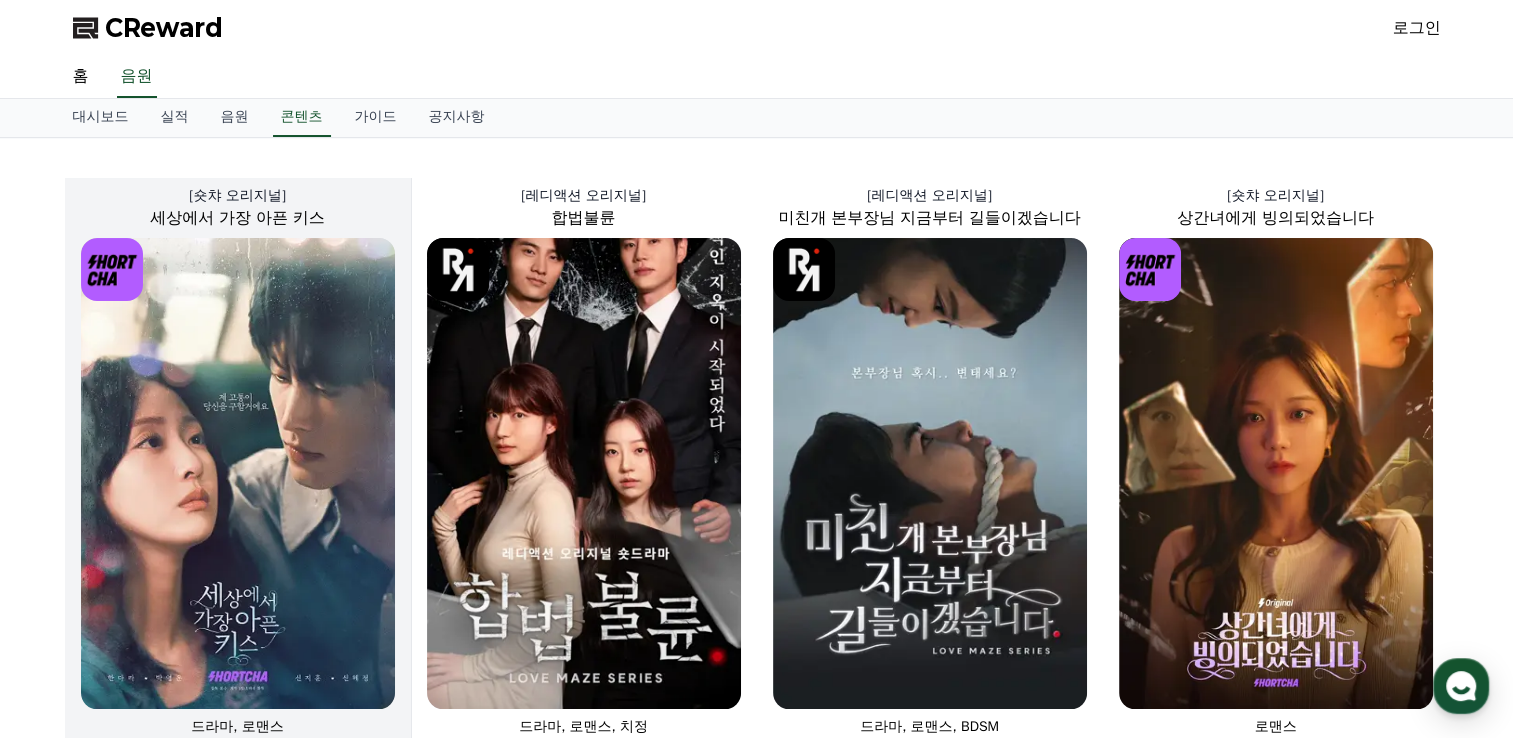 click at bounding box center (238, 473) 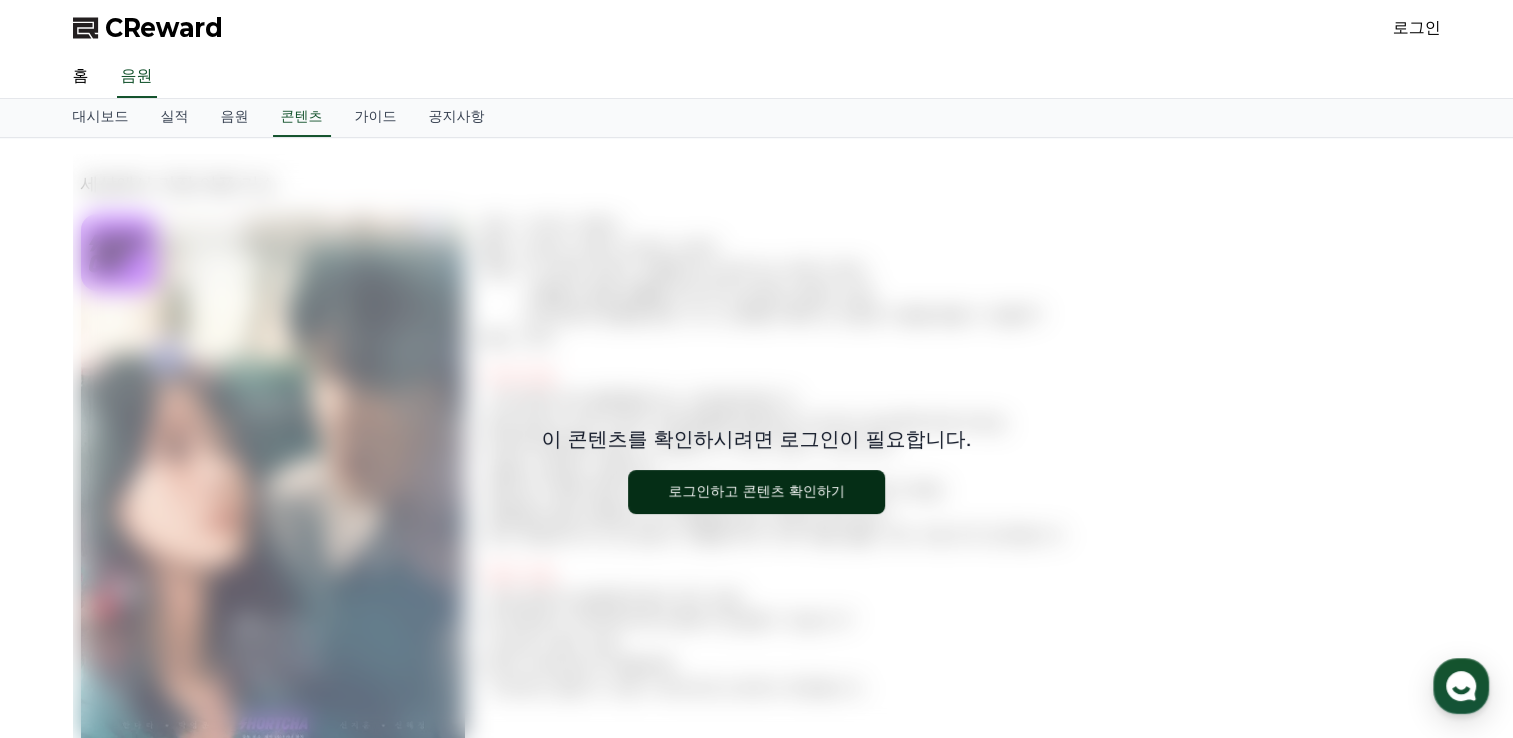 click on "로그인하고 콘텐츠 확인하기" at bounding box center (756, 492) 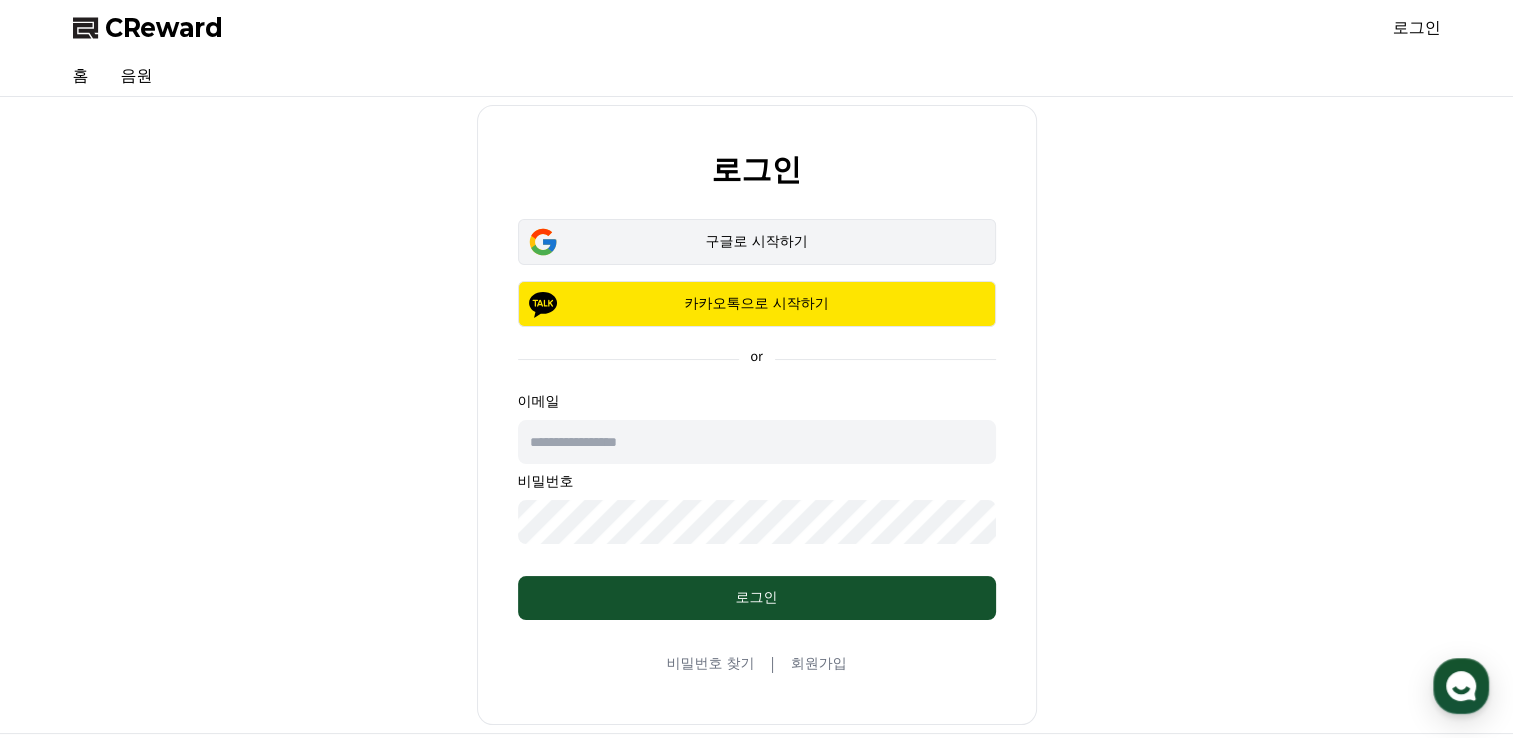 click on "구글로 시작하기" at bounding box center (757, 242) 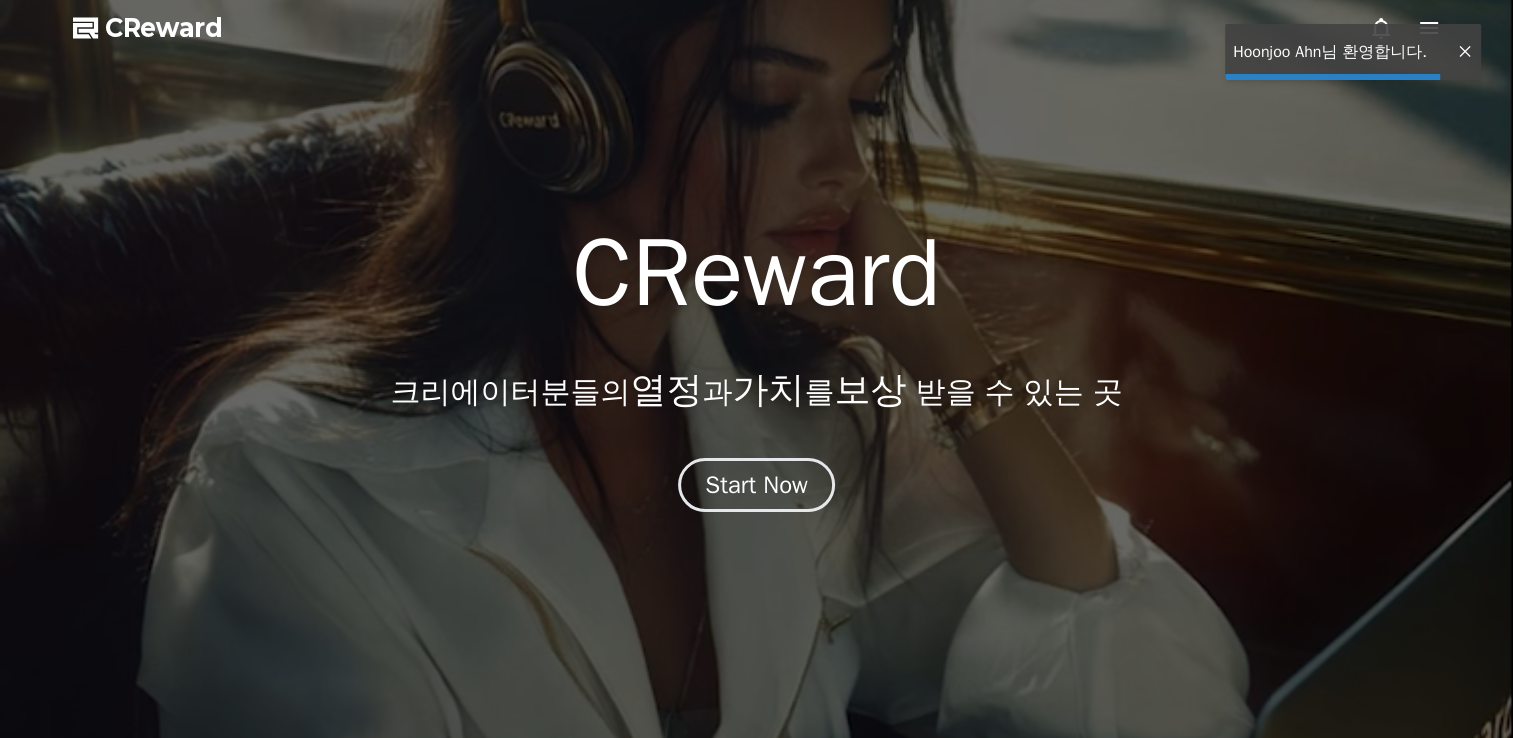 scroll, scrollTop: 0, scrollLeft: 0, axis: both 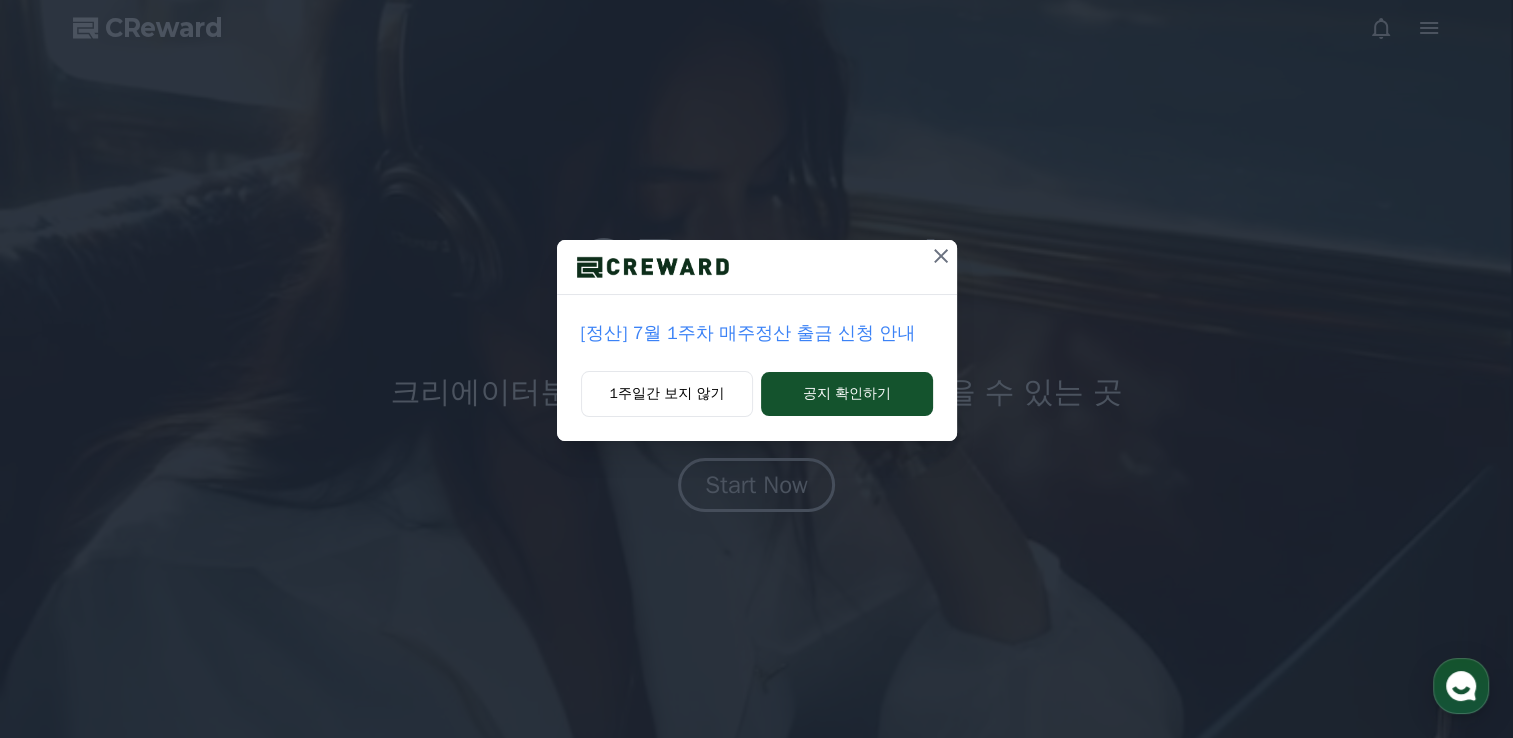 click 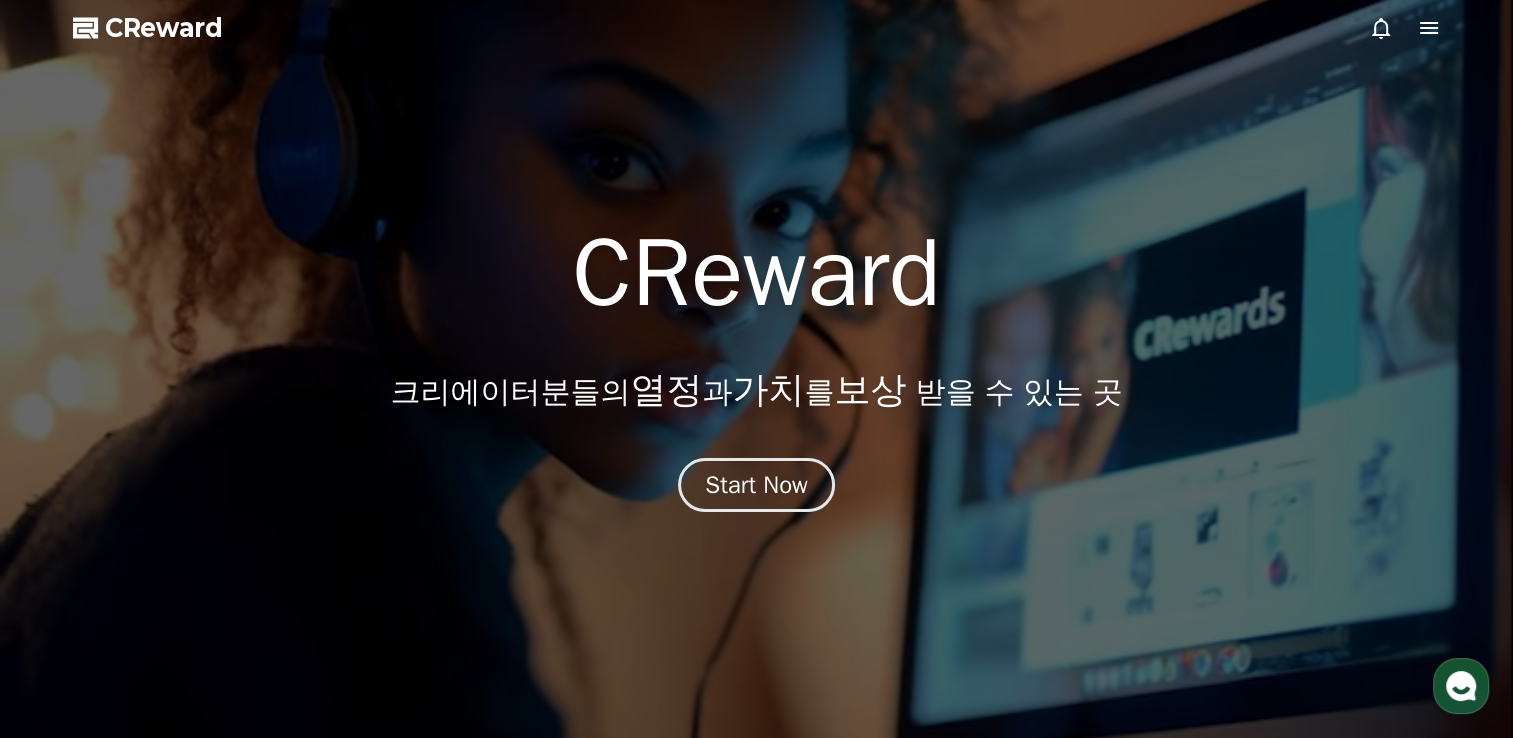 click 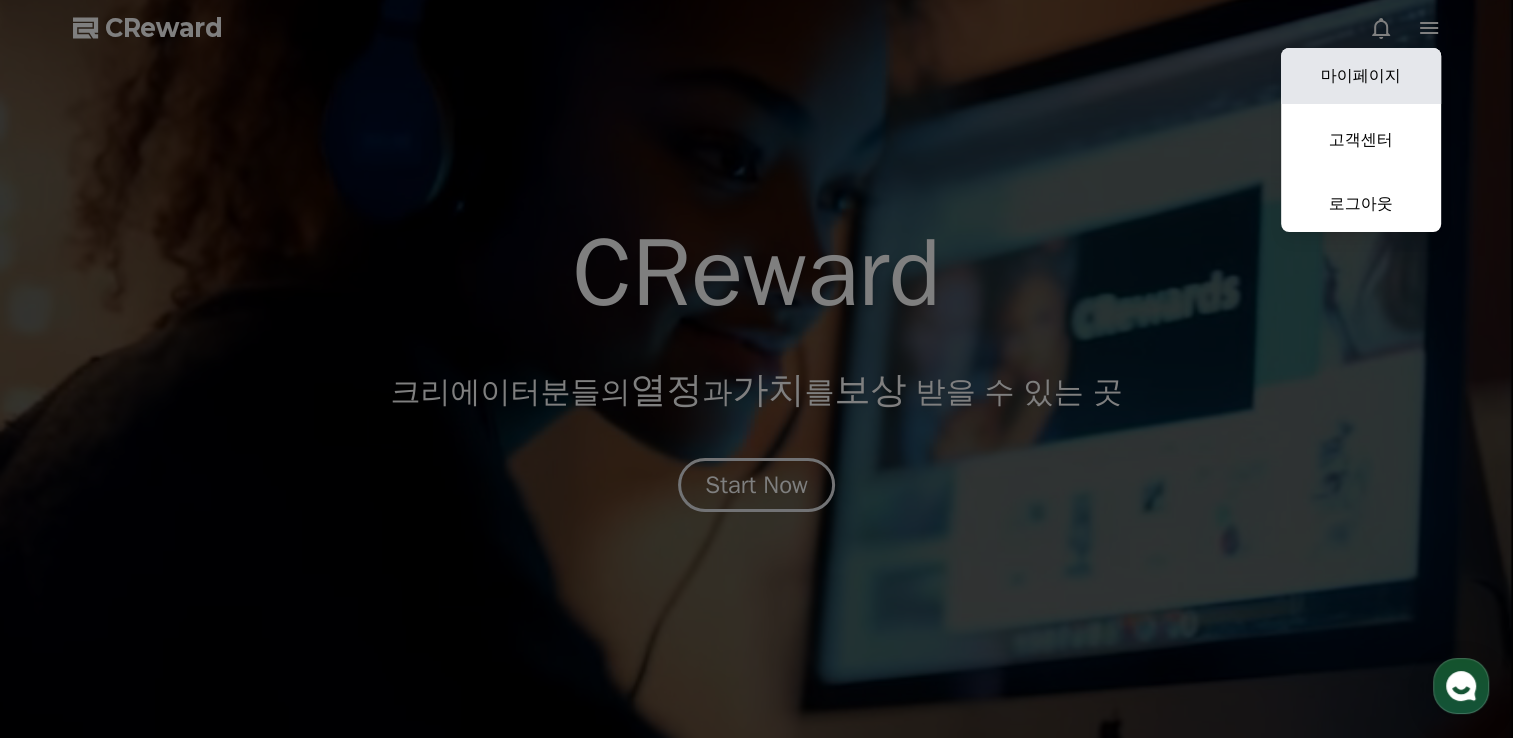 click on "마이페이지" at bounding box center [1361, 76] 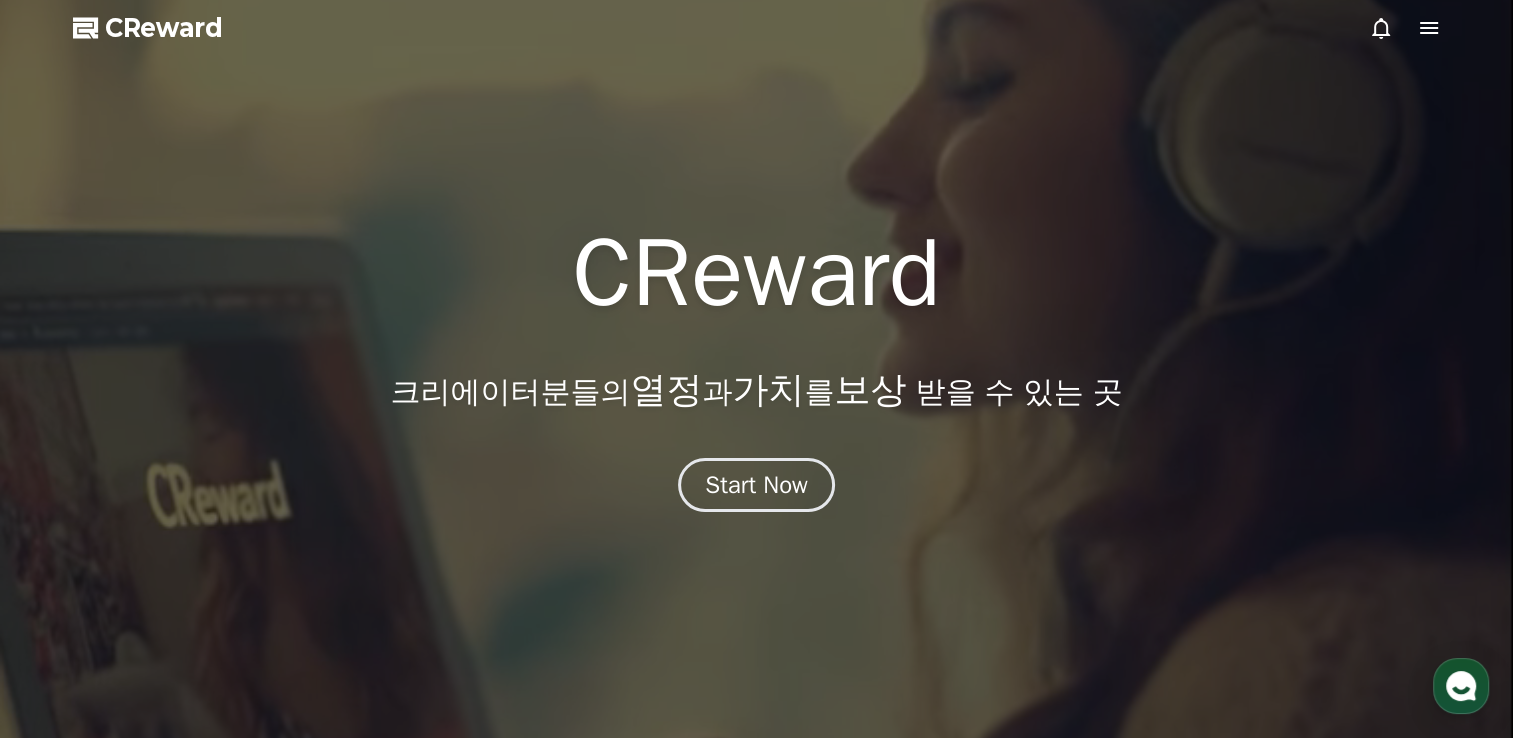 select on "**********" 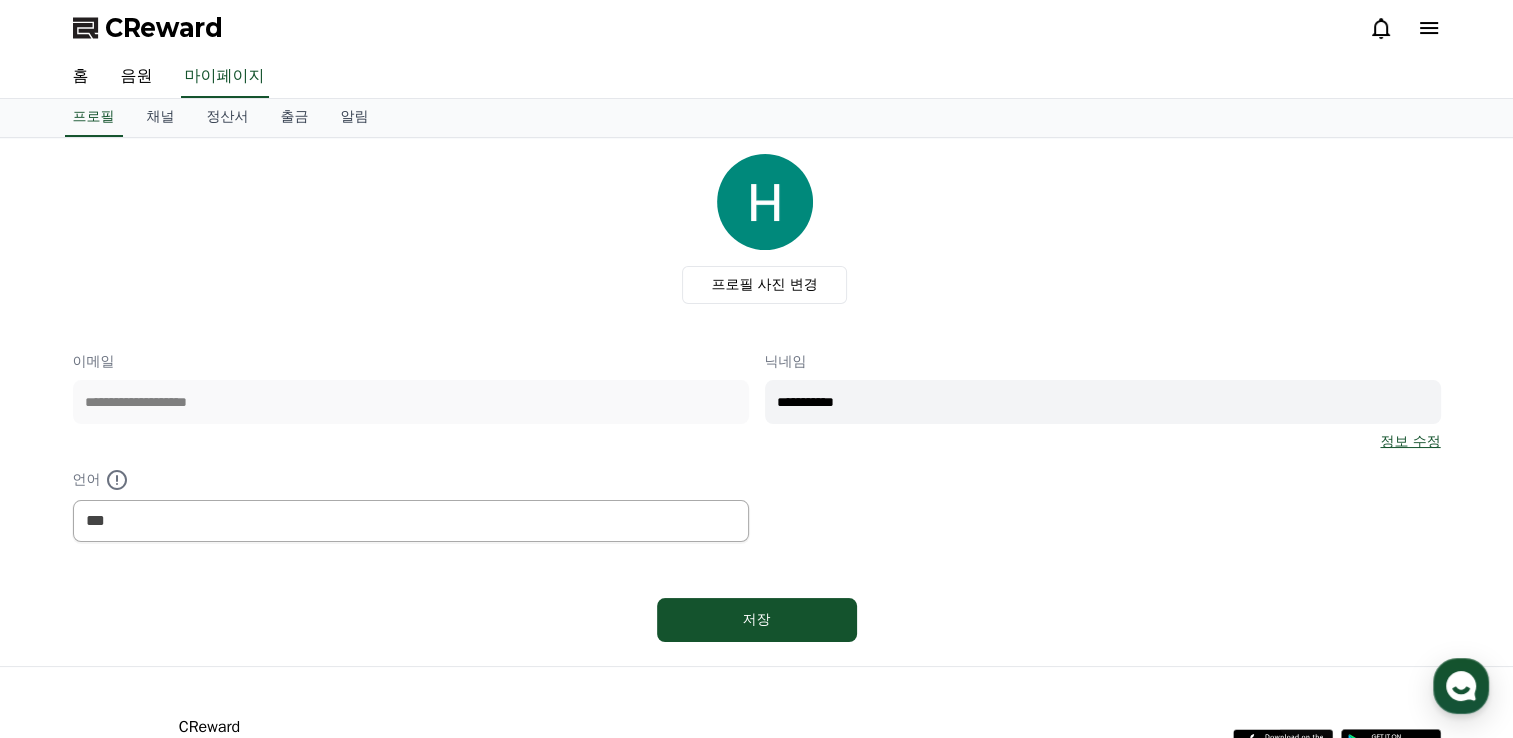 click on "CReward" at bounding box center [164, 28] 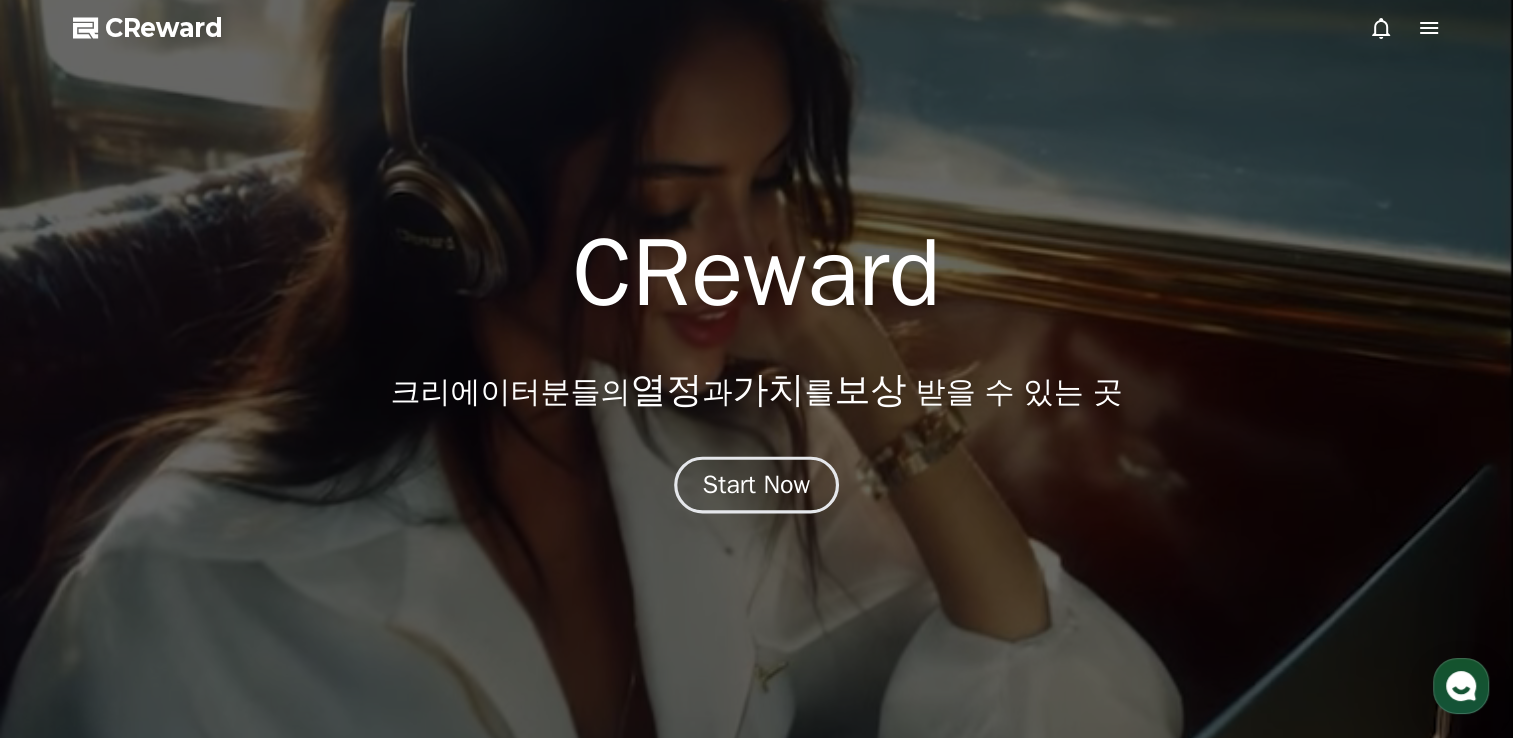 click on "Start Now" at bounding box center [757, 485] 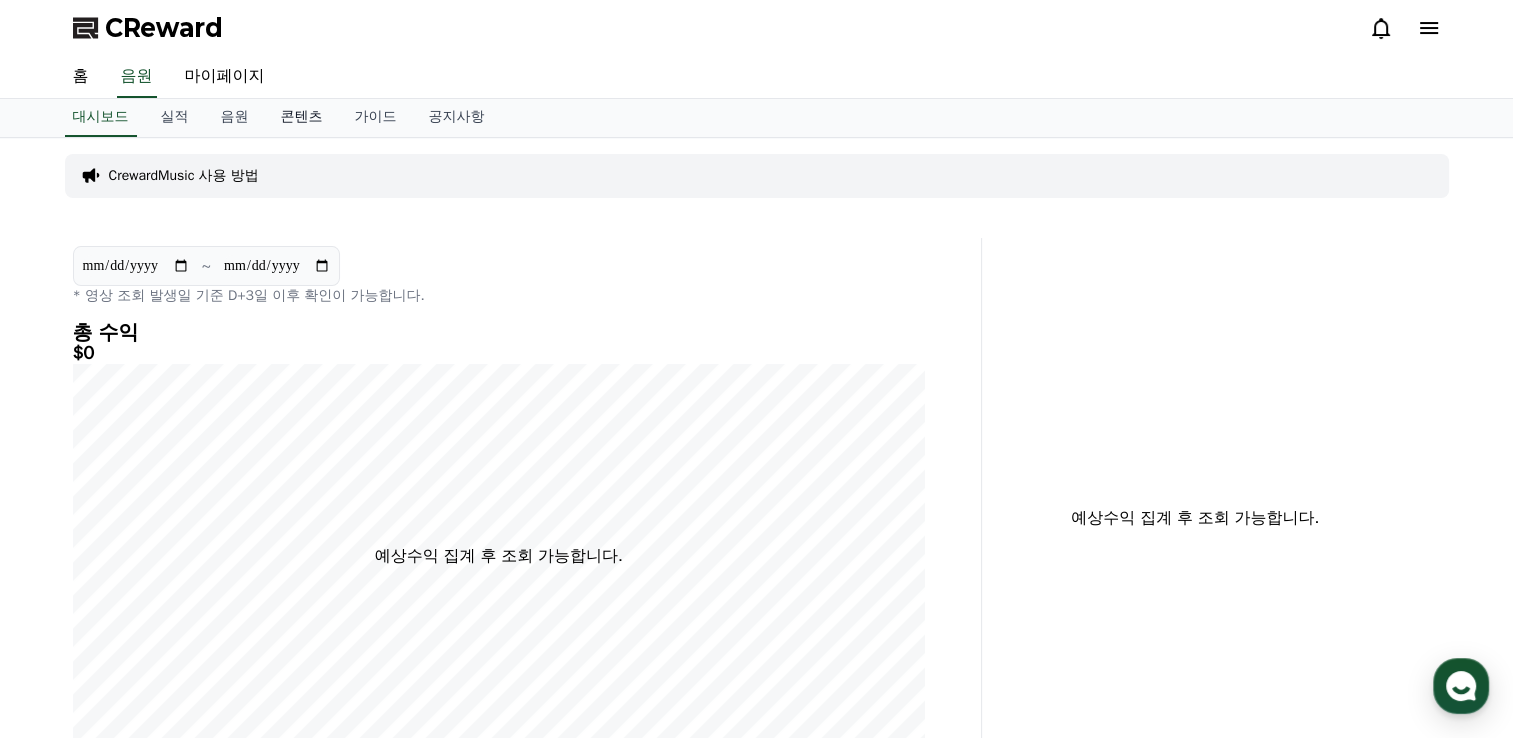click on "콘텐츠" at bounding box center [302, 118] 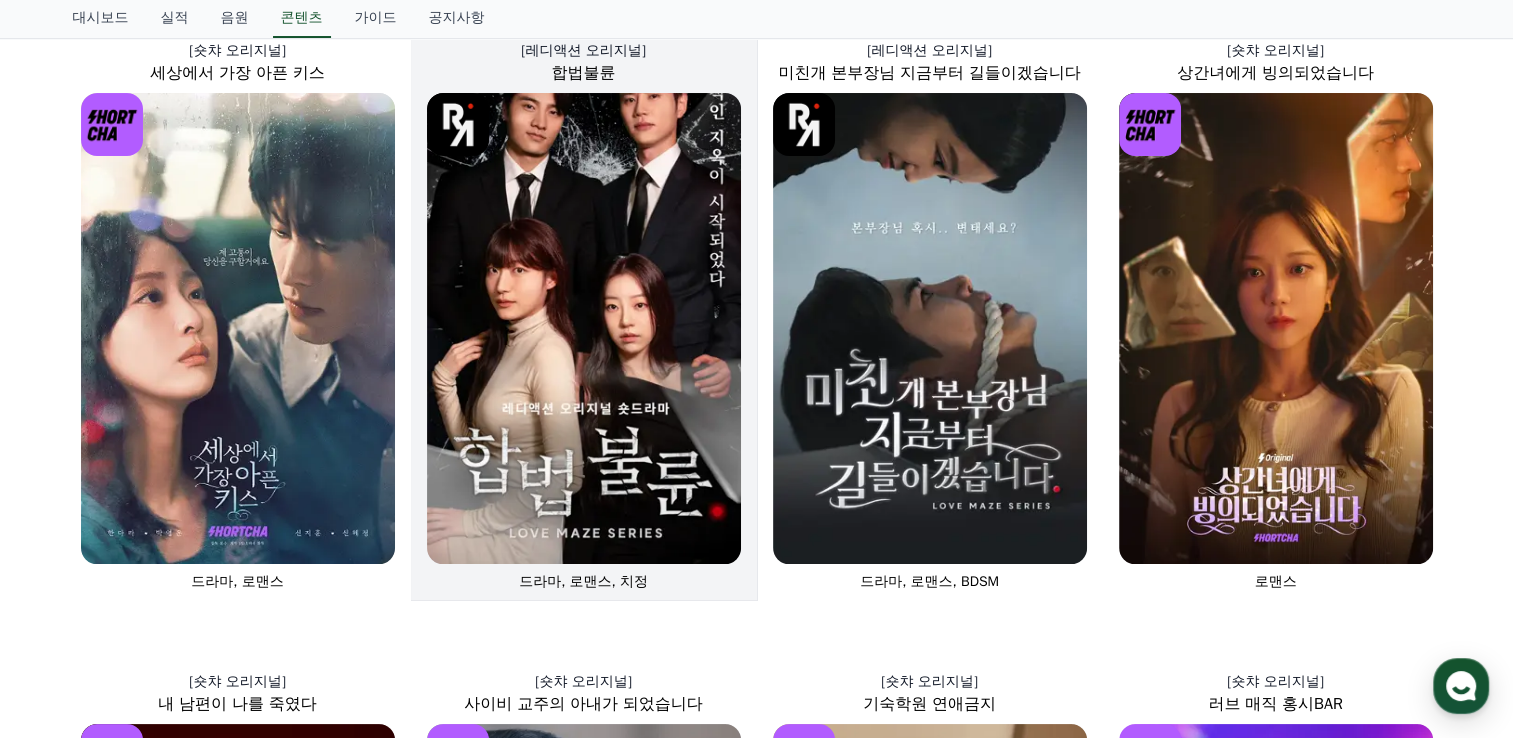 scroll, scrollTop: 200, scrollLeft: 0, axis: vertical 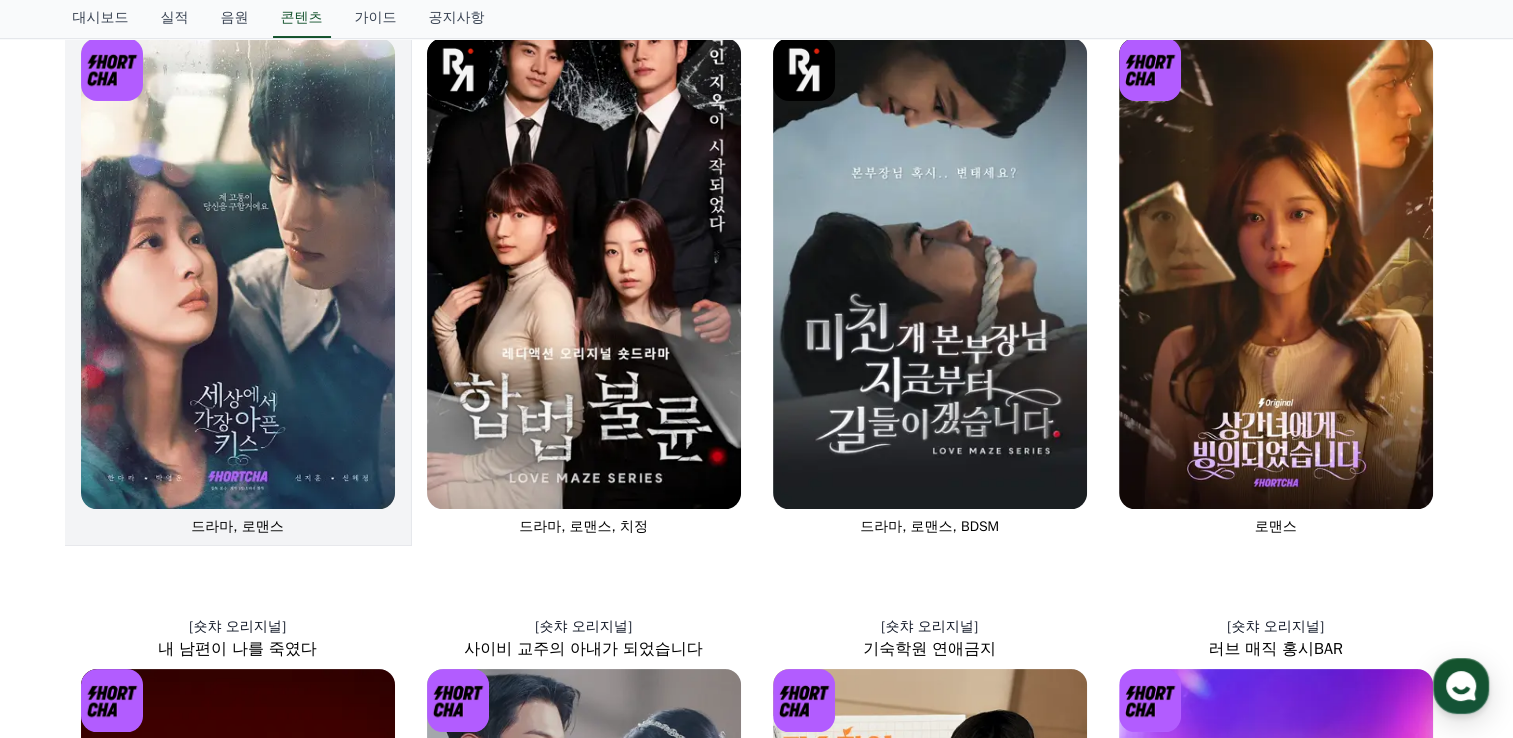 click at bounding box center [238, 273] 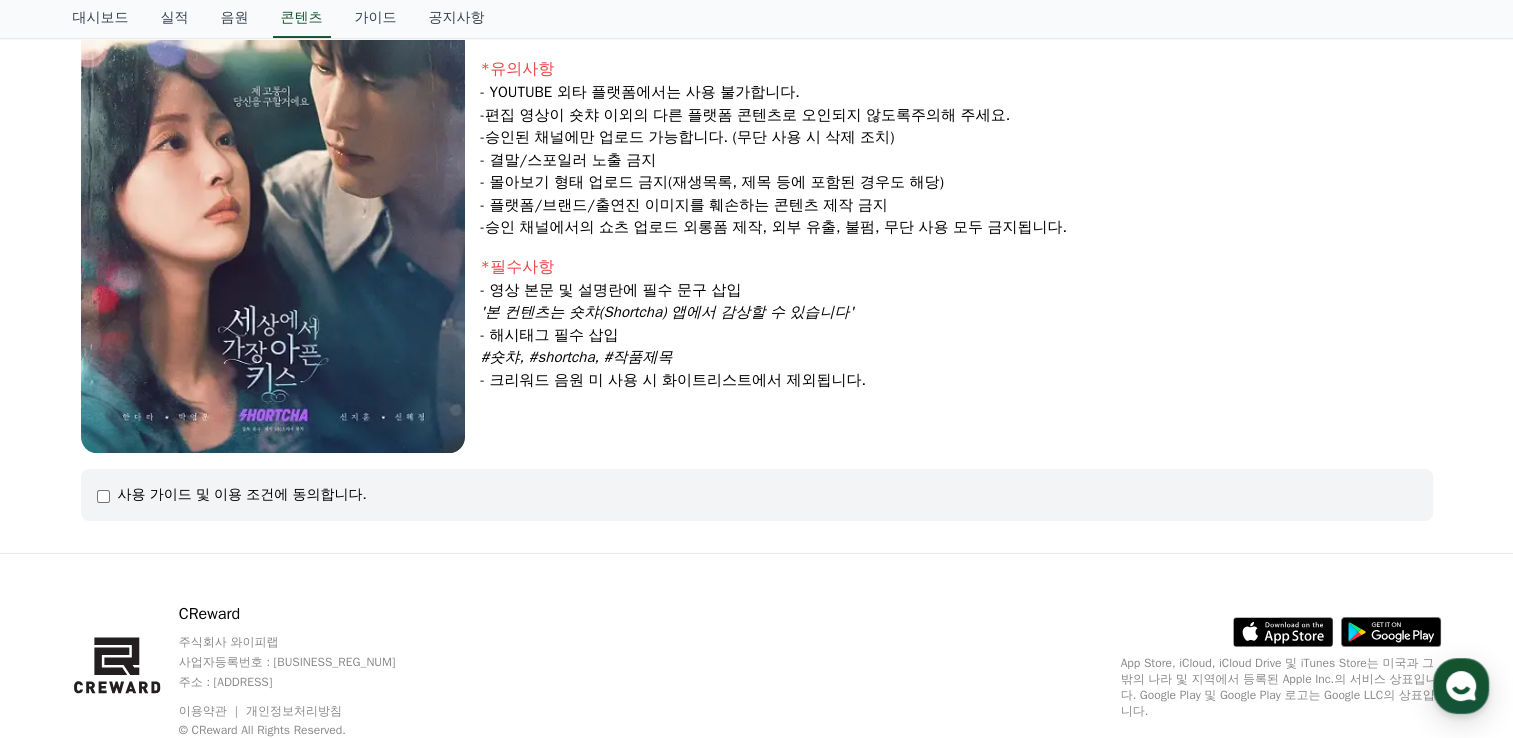 scroll, scrollTop: 370, scrollLeft: 0, axis: vertical 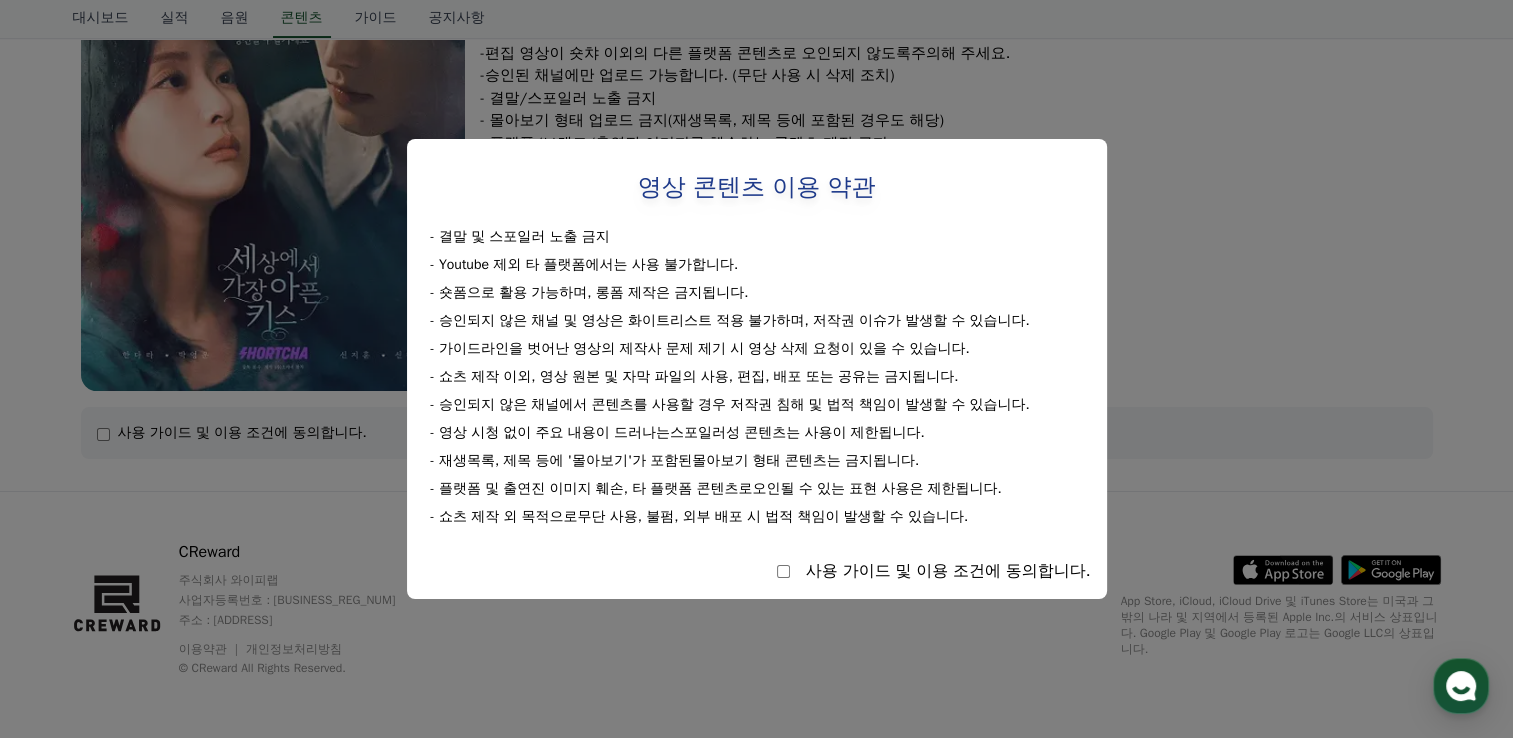 select 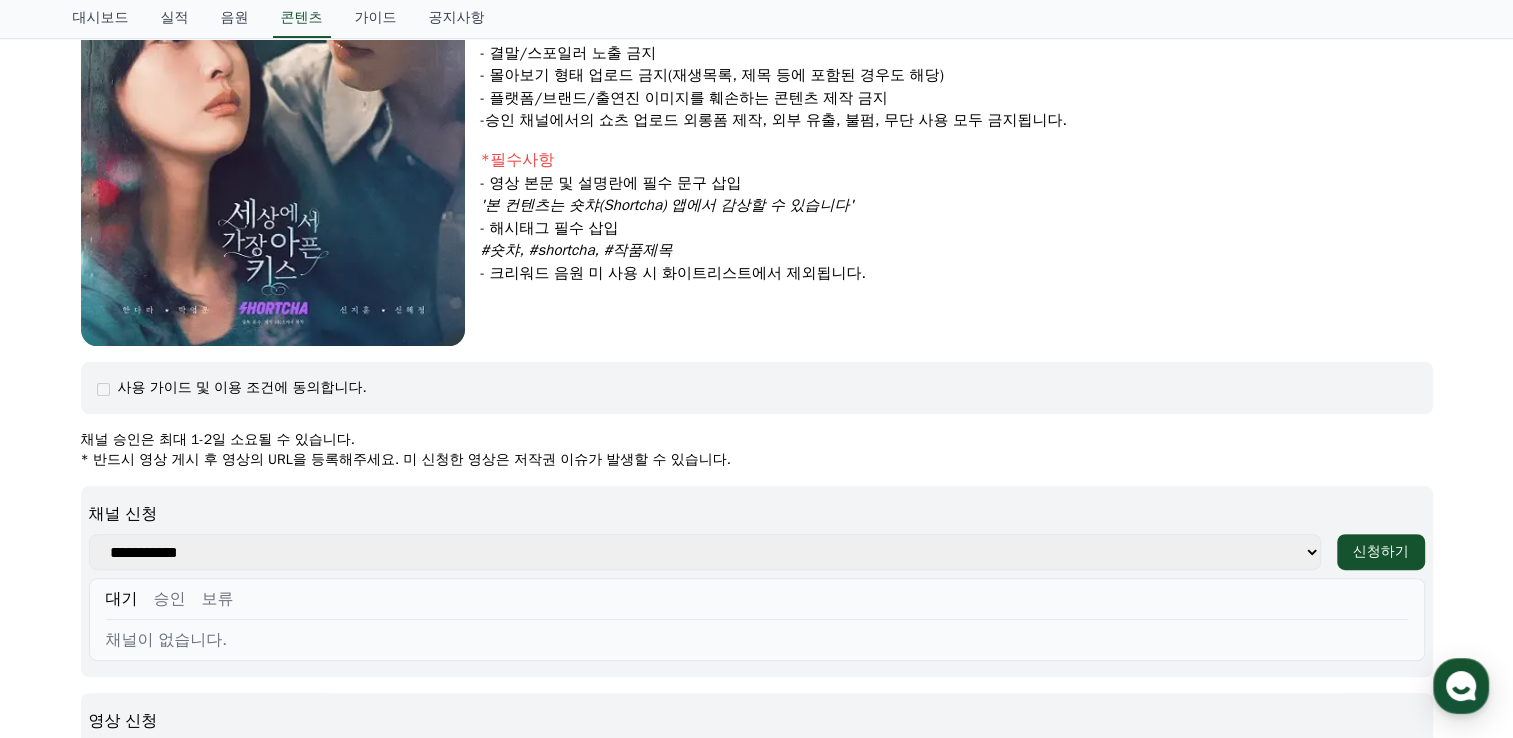 scroll, scrollTop: 570, scrollLeft: 0, axis: vertical 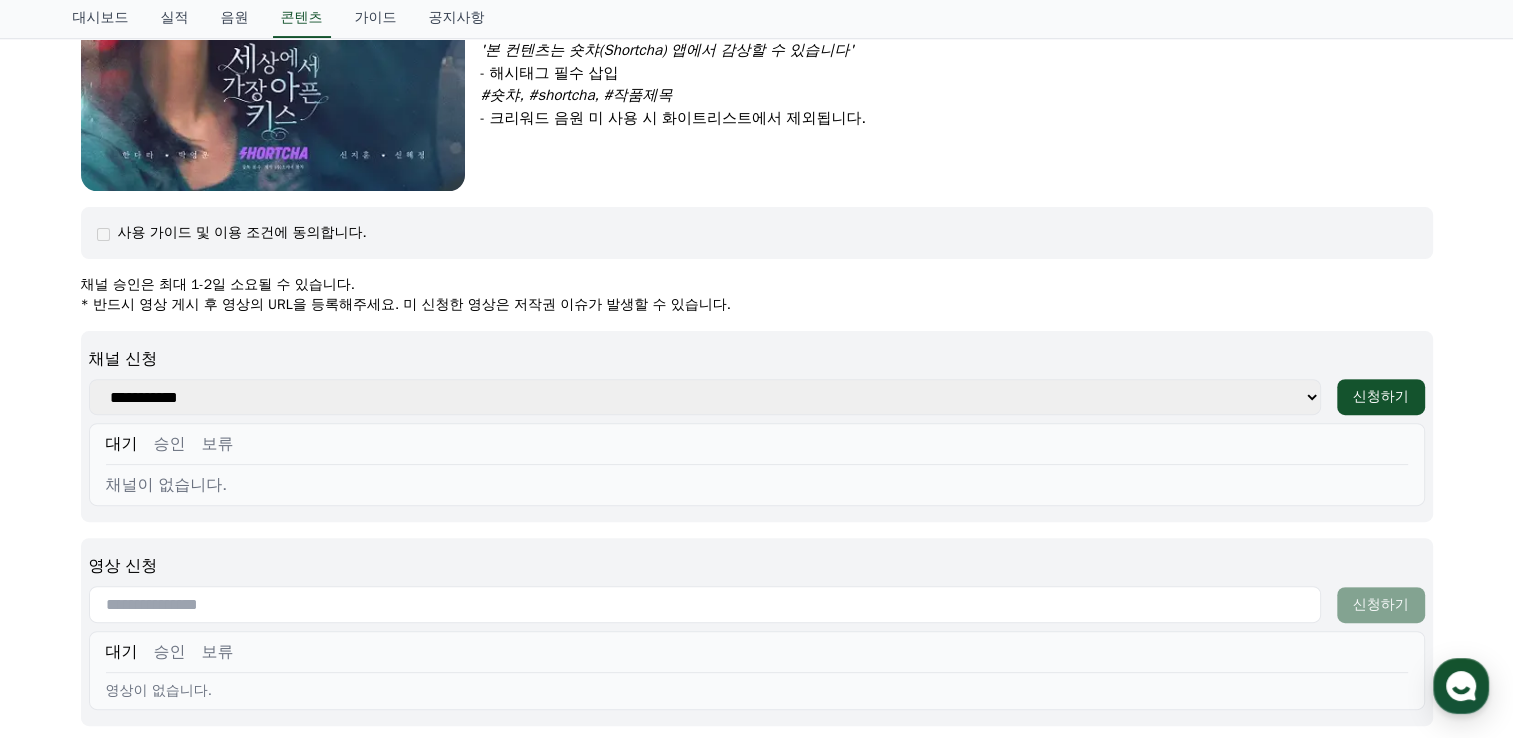click on "**********" at bounding box center [705, 397] 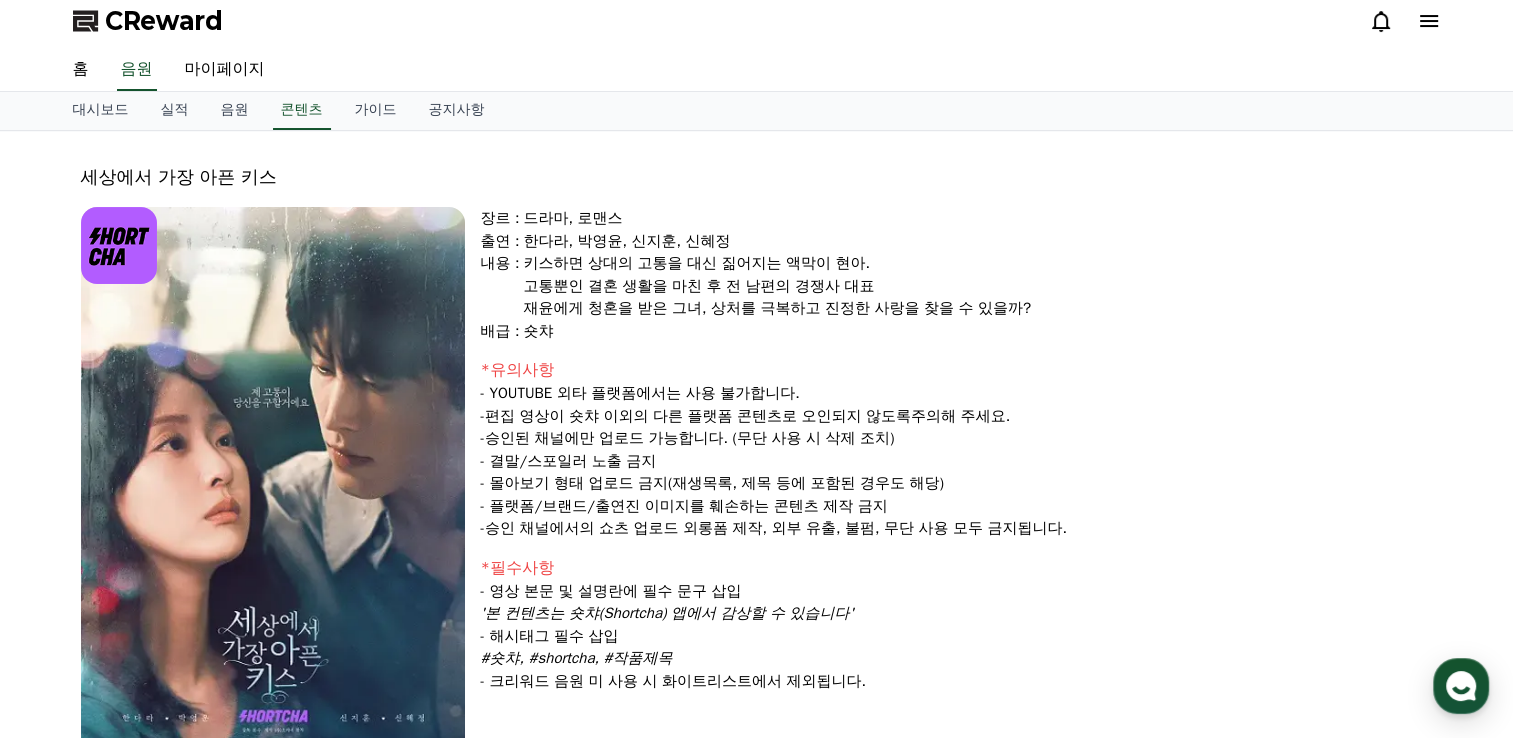 scroll, scrollTop: 0, scrollLeft: 0, axis: both 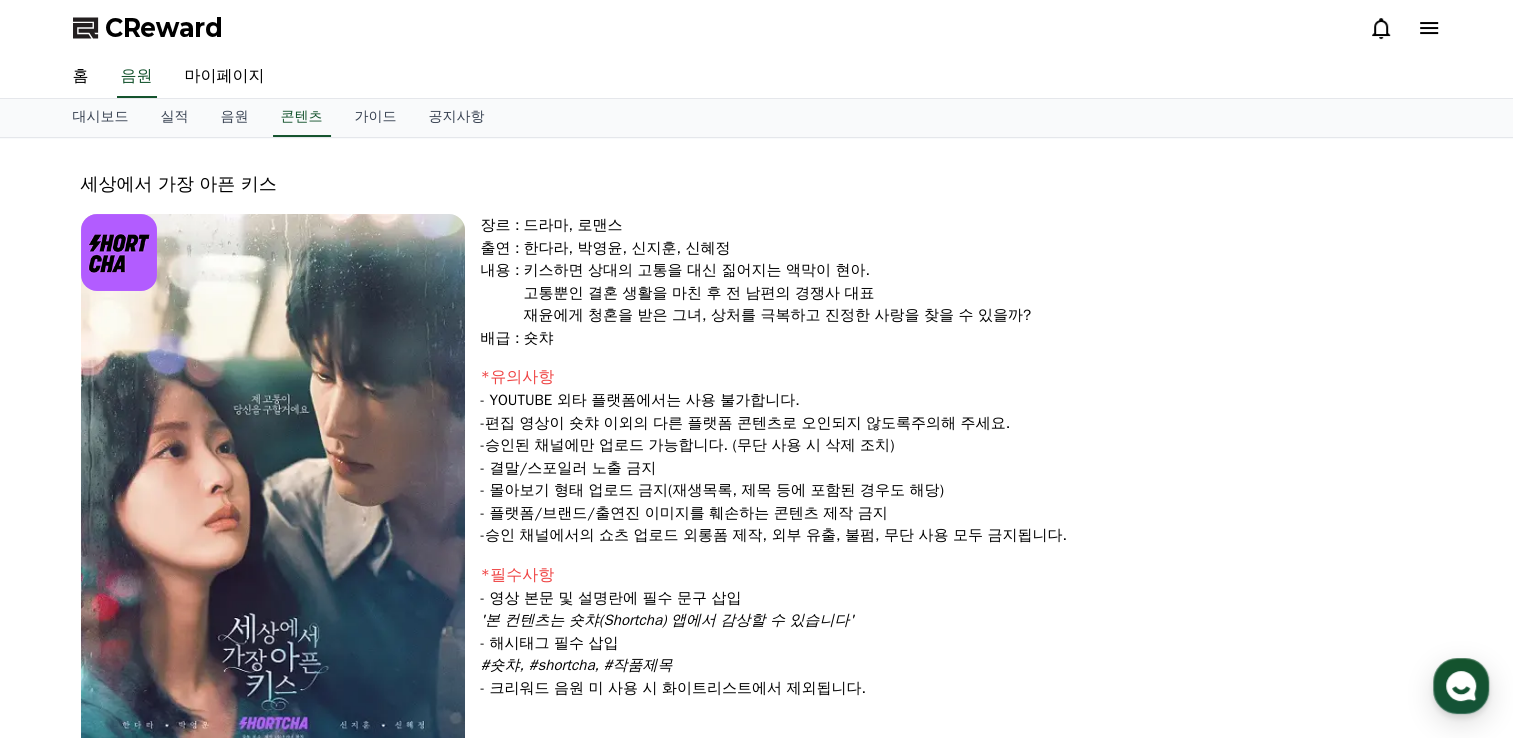 click 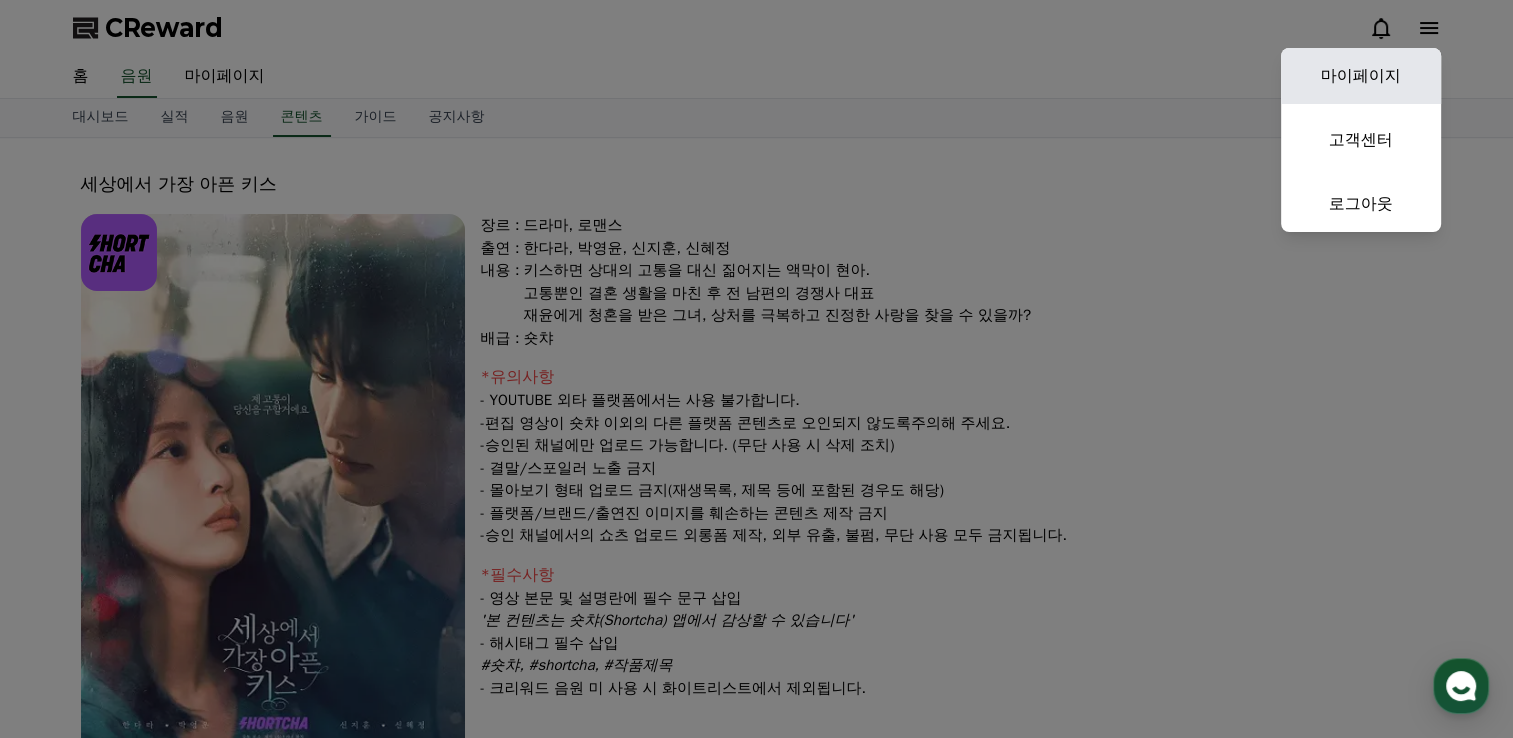 click on "마이페이지" at bounding box center [1361, 76] 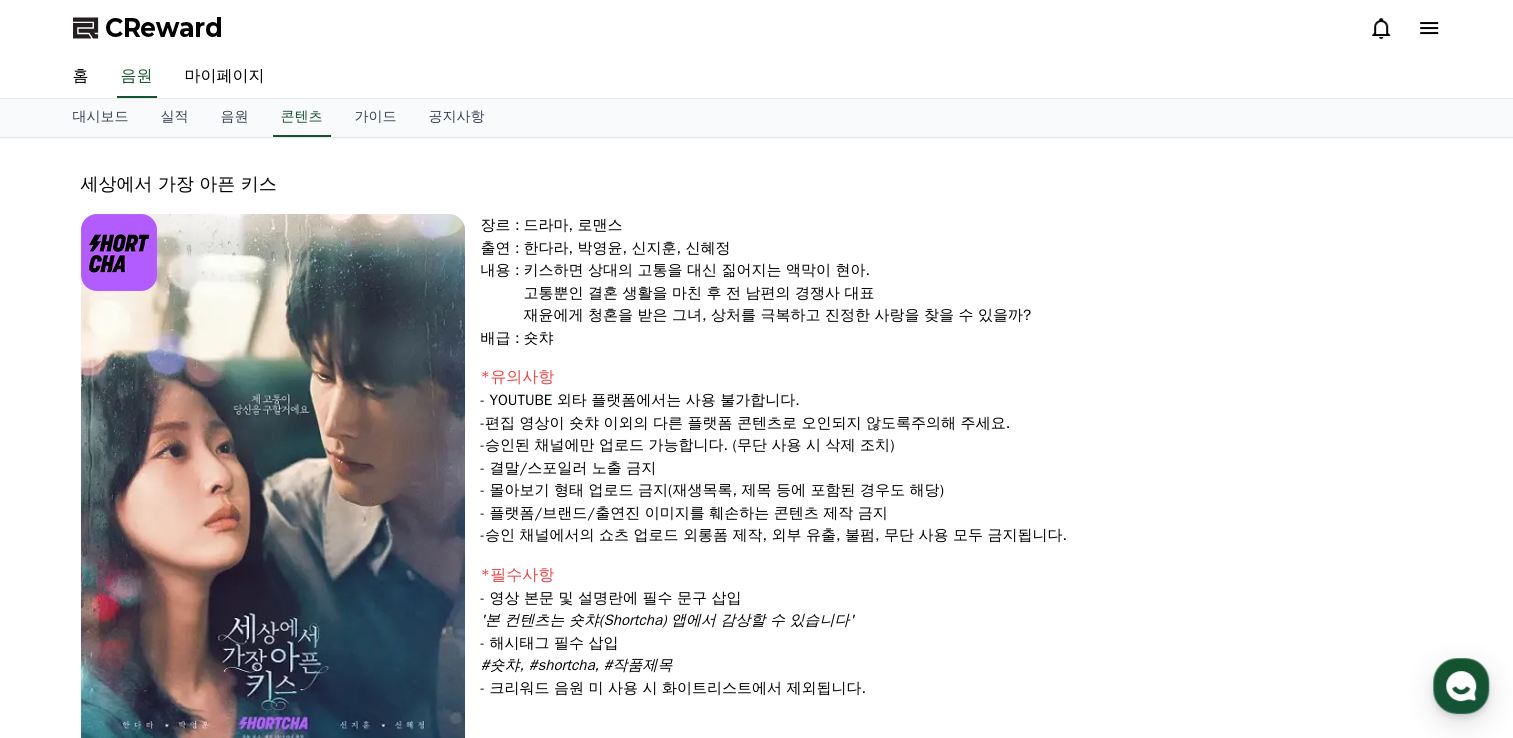 select on "**********" 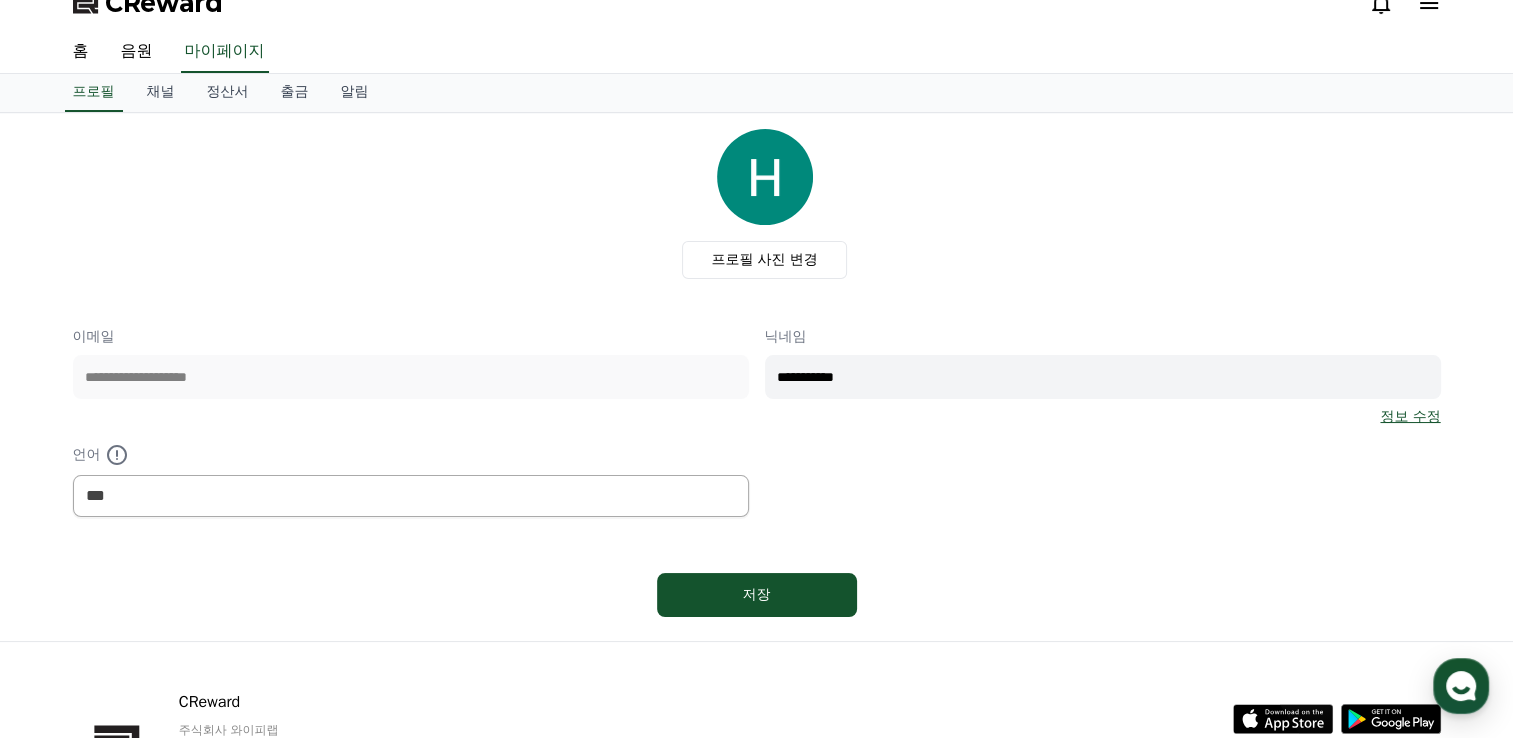 scroll, scrollTop: 0, scrollLeft: 0, axis: both 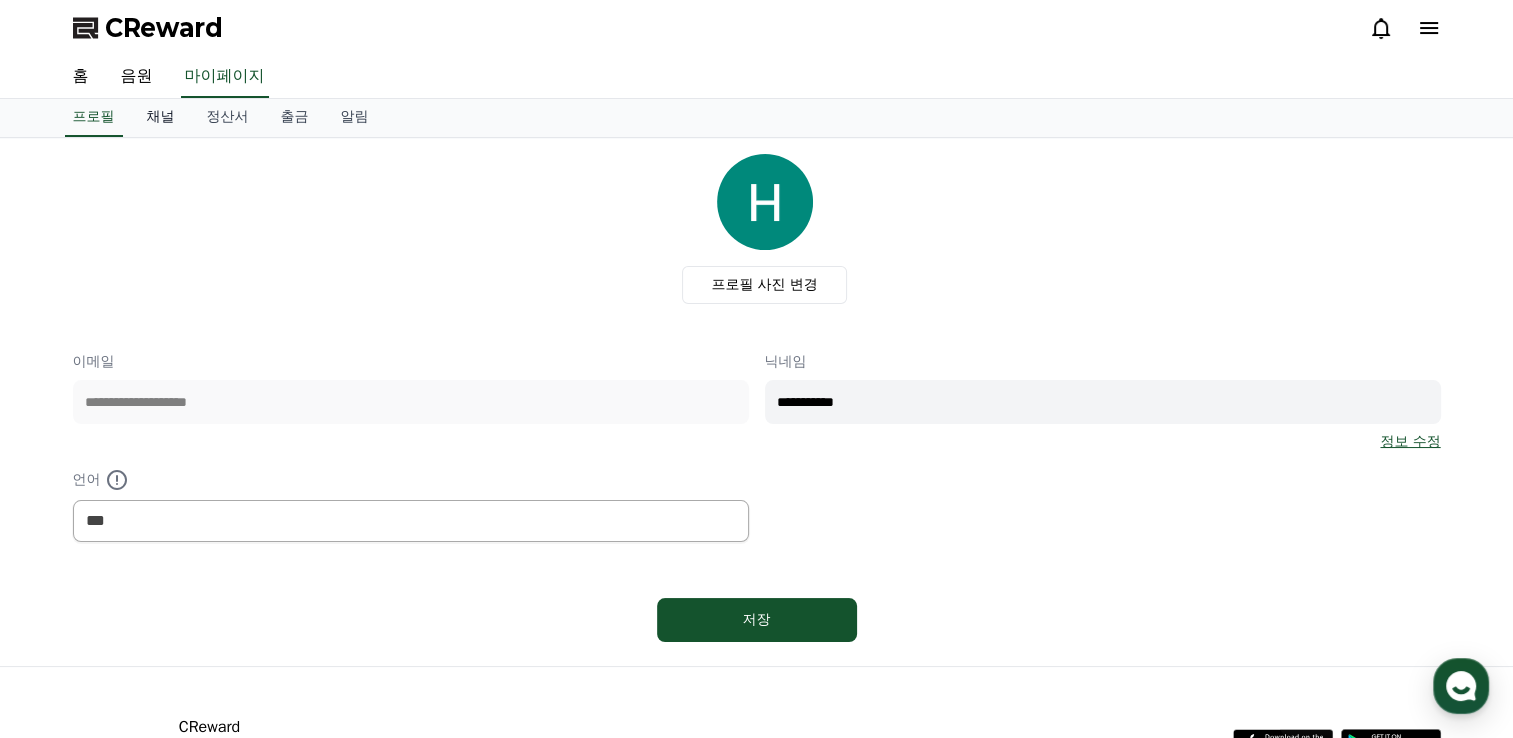 click on "채널" at bounding box center [161, 118] 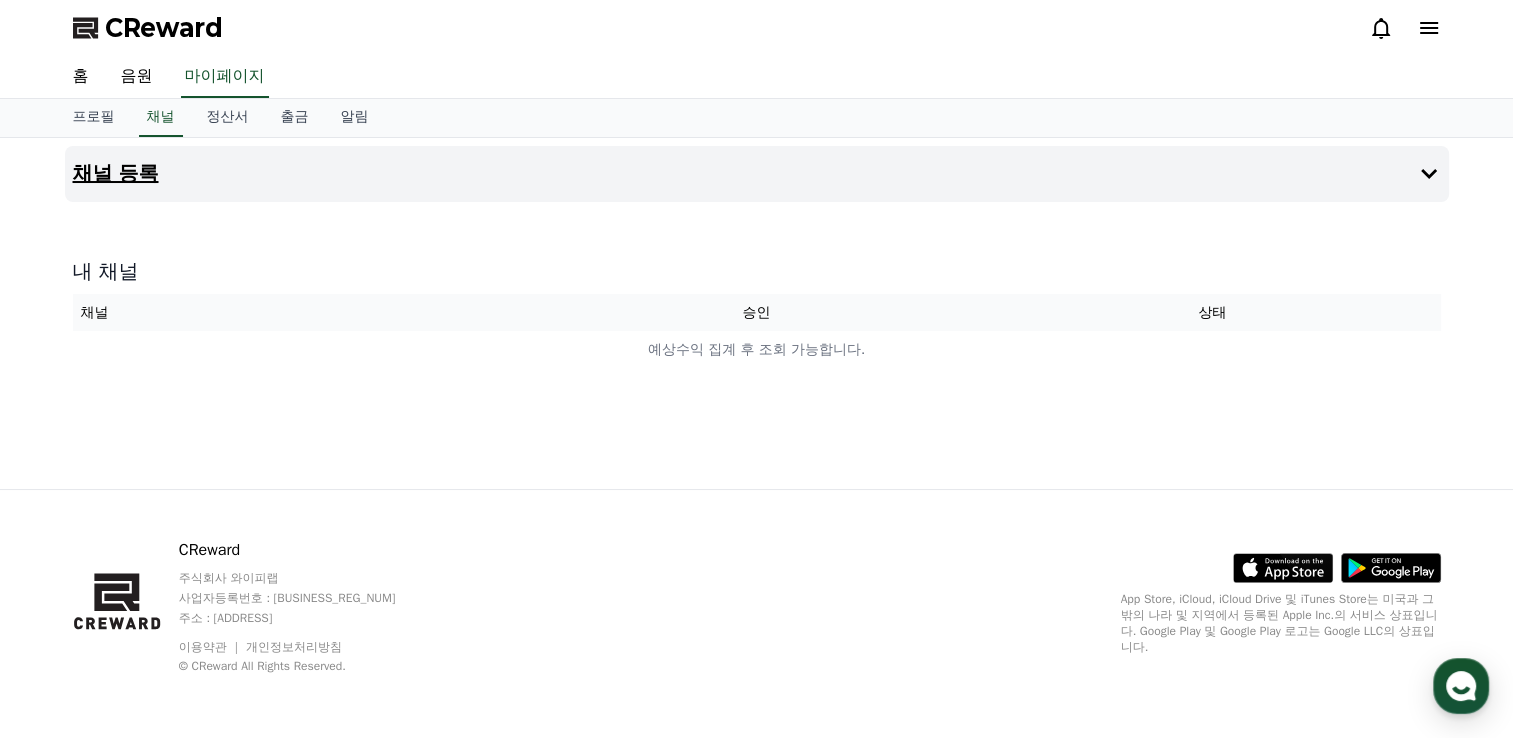 click on "채널 등록" at bounding box center (757, 174) 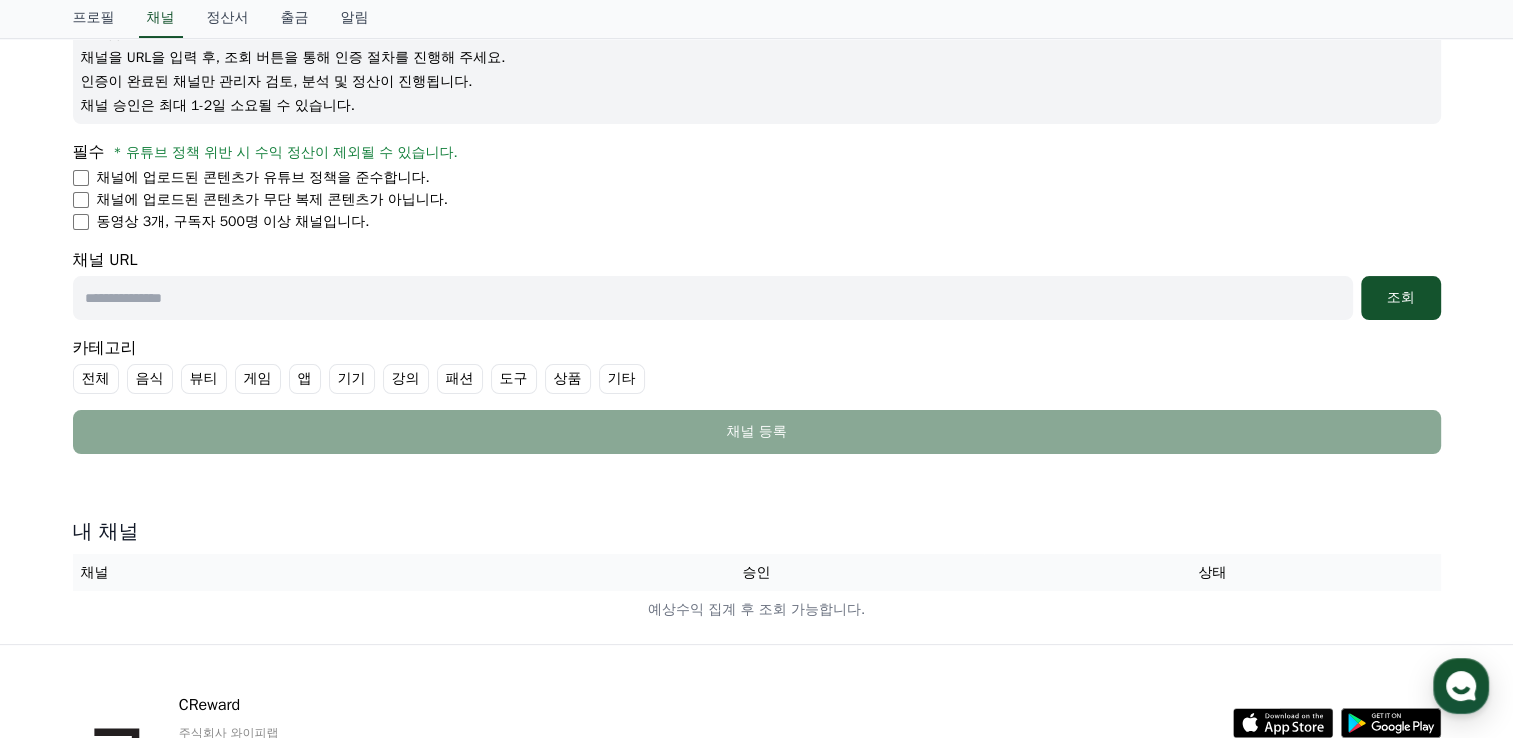 scroll, scrollTop: 300, scrollLeft: 0, axis: vertical 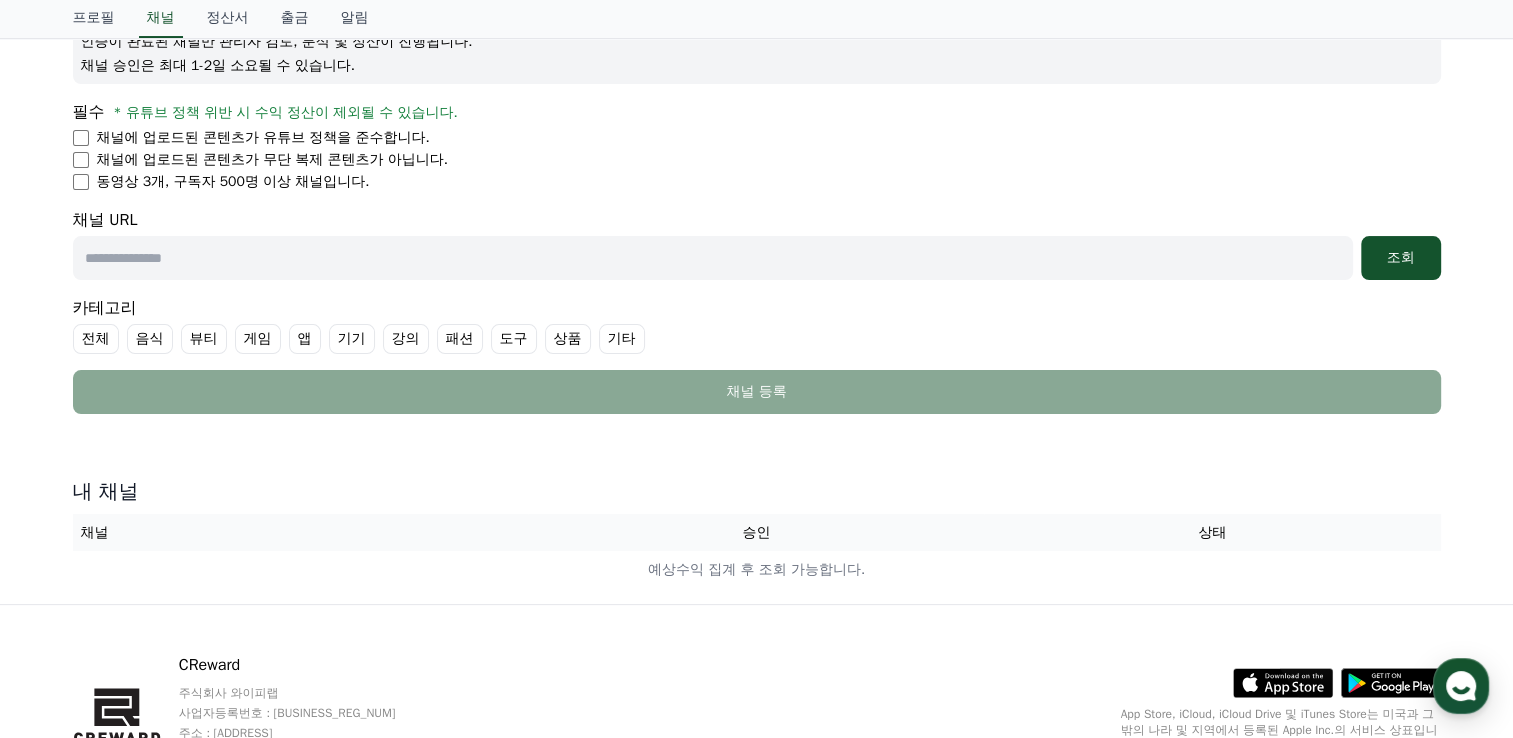 click at bounding box center [713, 258] 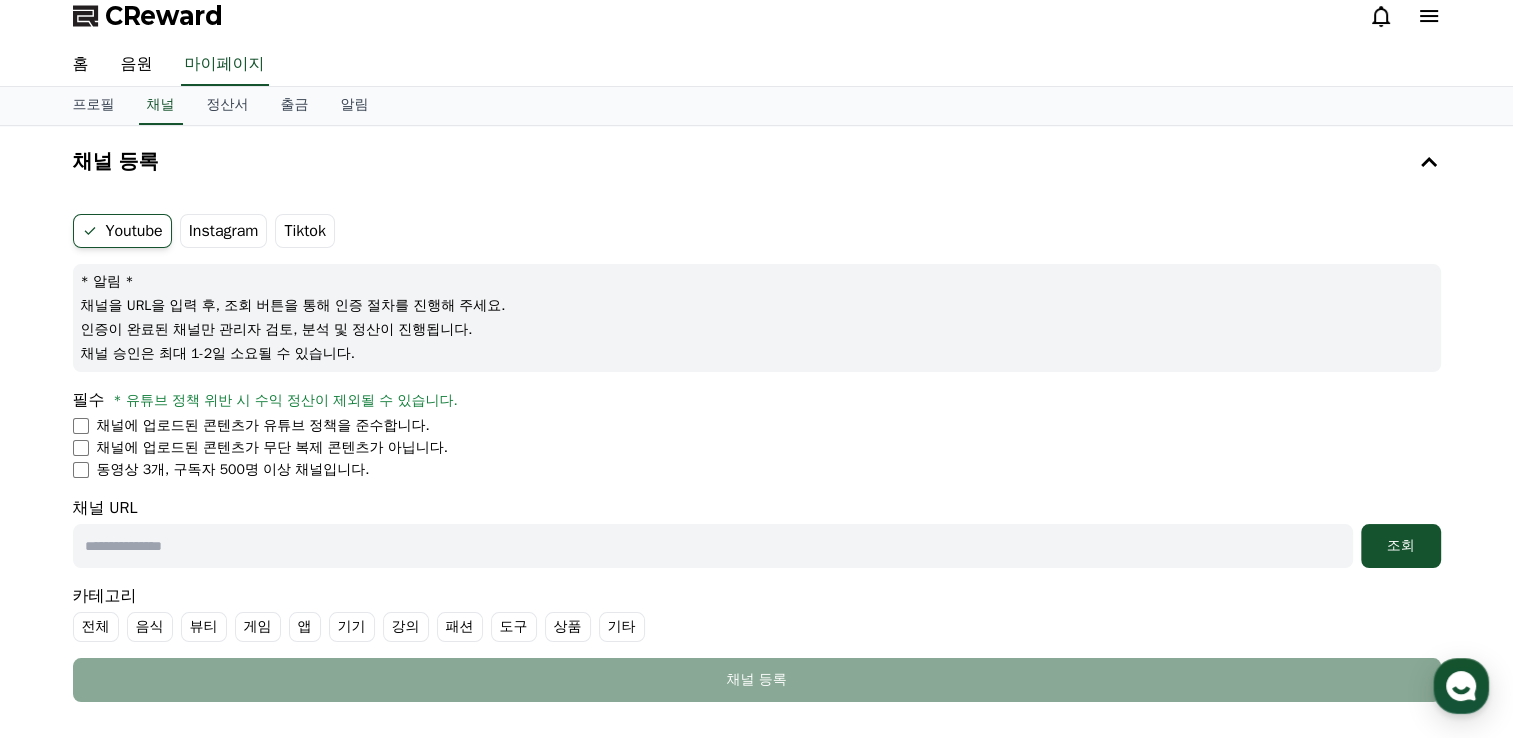 scroll, scrollTop: 0, scrollLeft: 0, axis: both 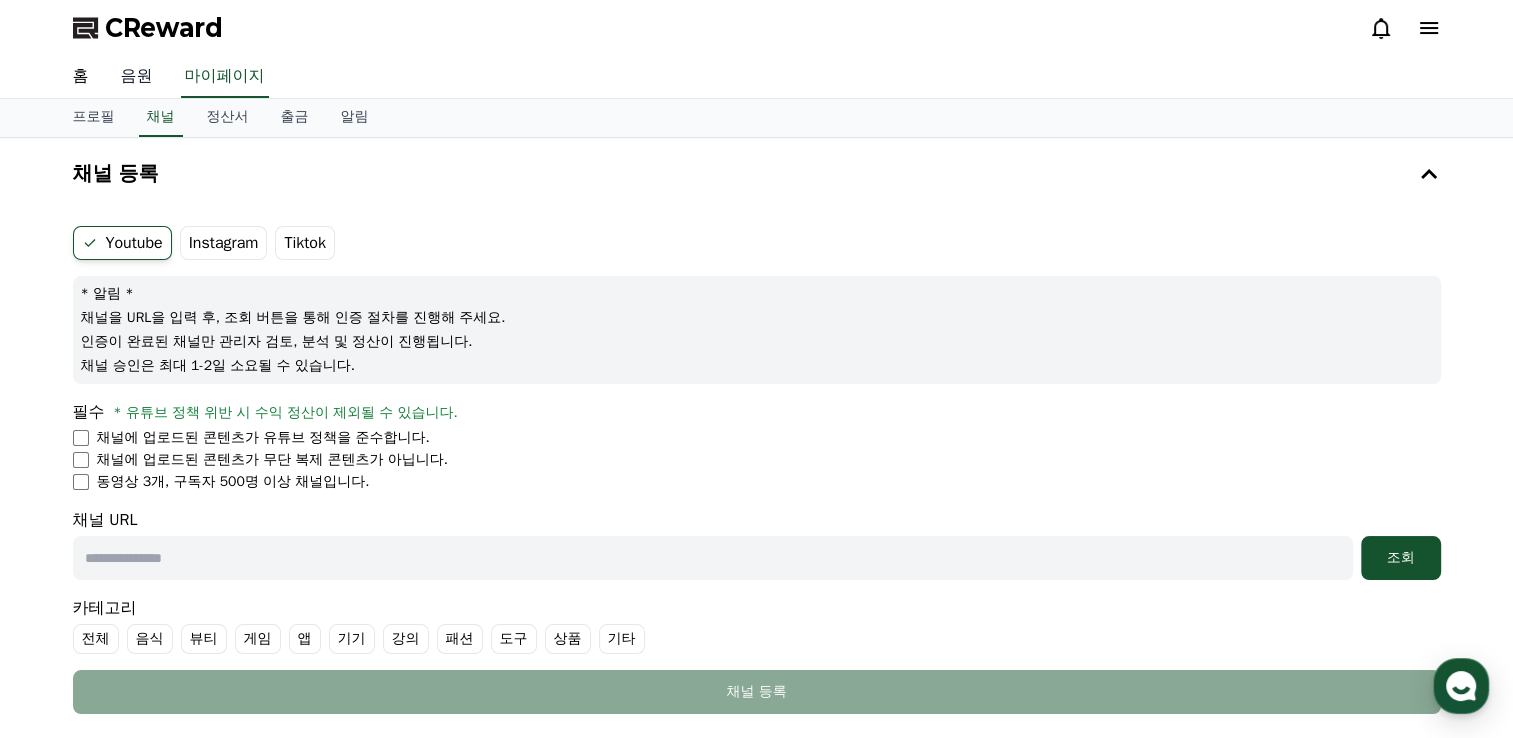 click on "음원" at bounding box center [137, 77] 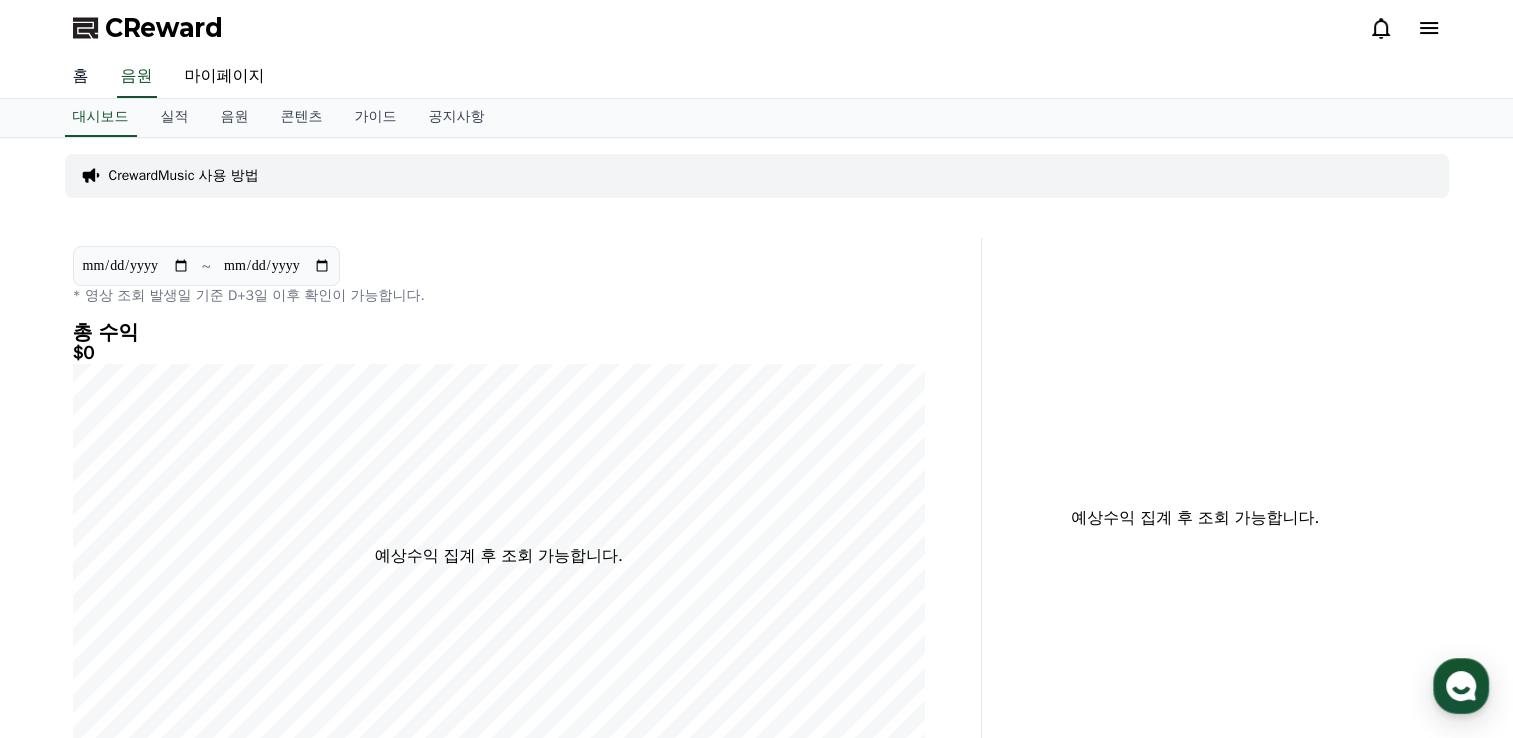 click on "홈" at bounding box center [81, 77] 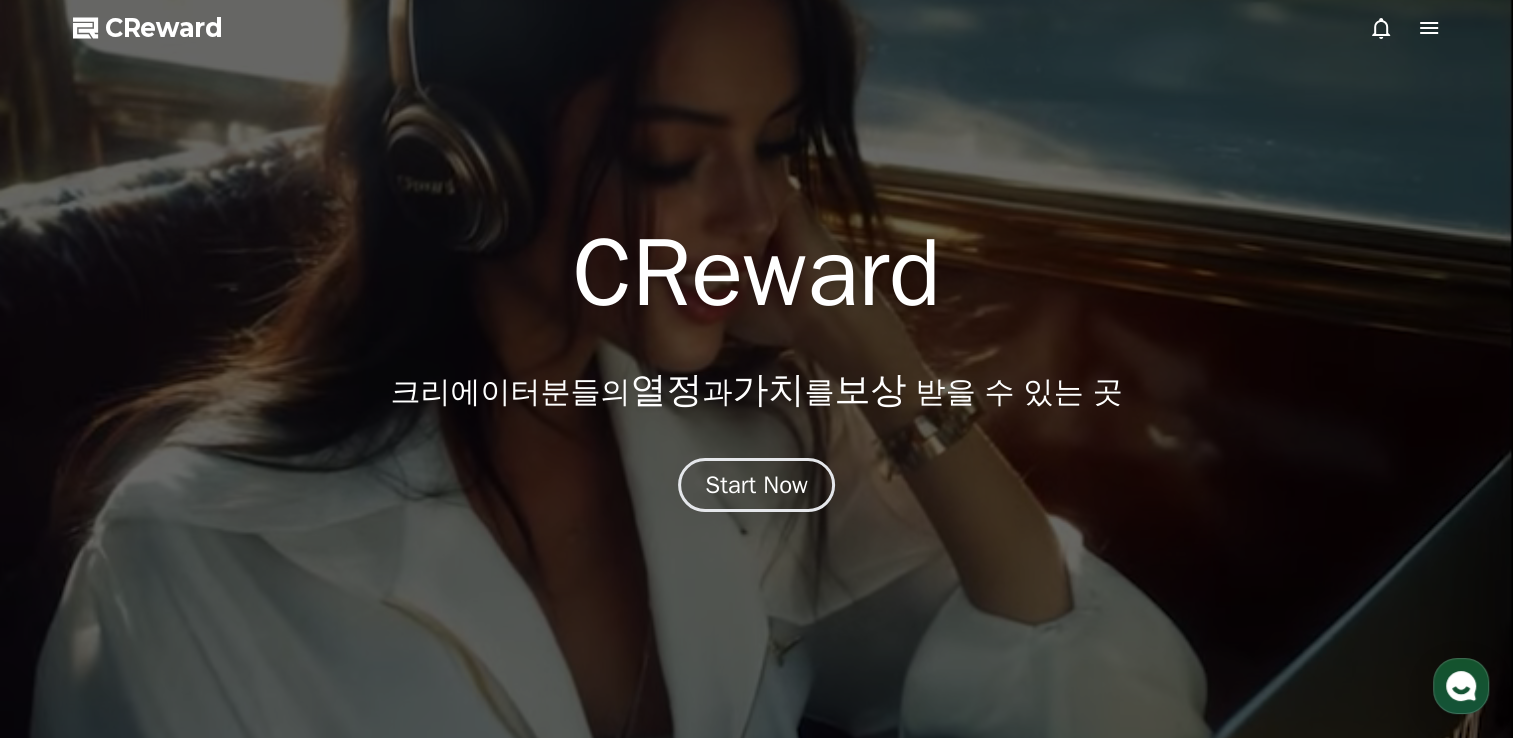 drag, startPoint x: 779, startPoint y: 499, endPoint x: 846, endPoint y: 506, distance: 67.36468 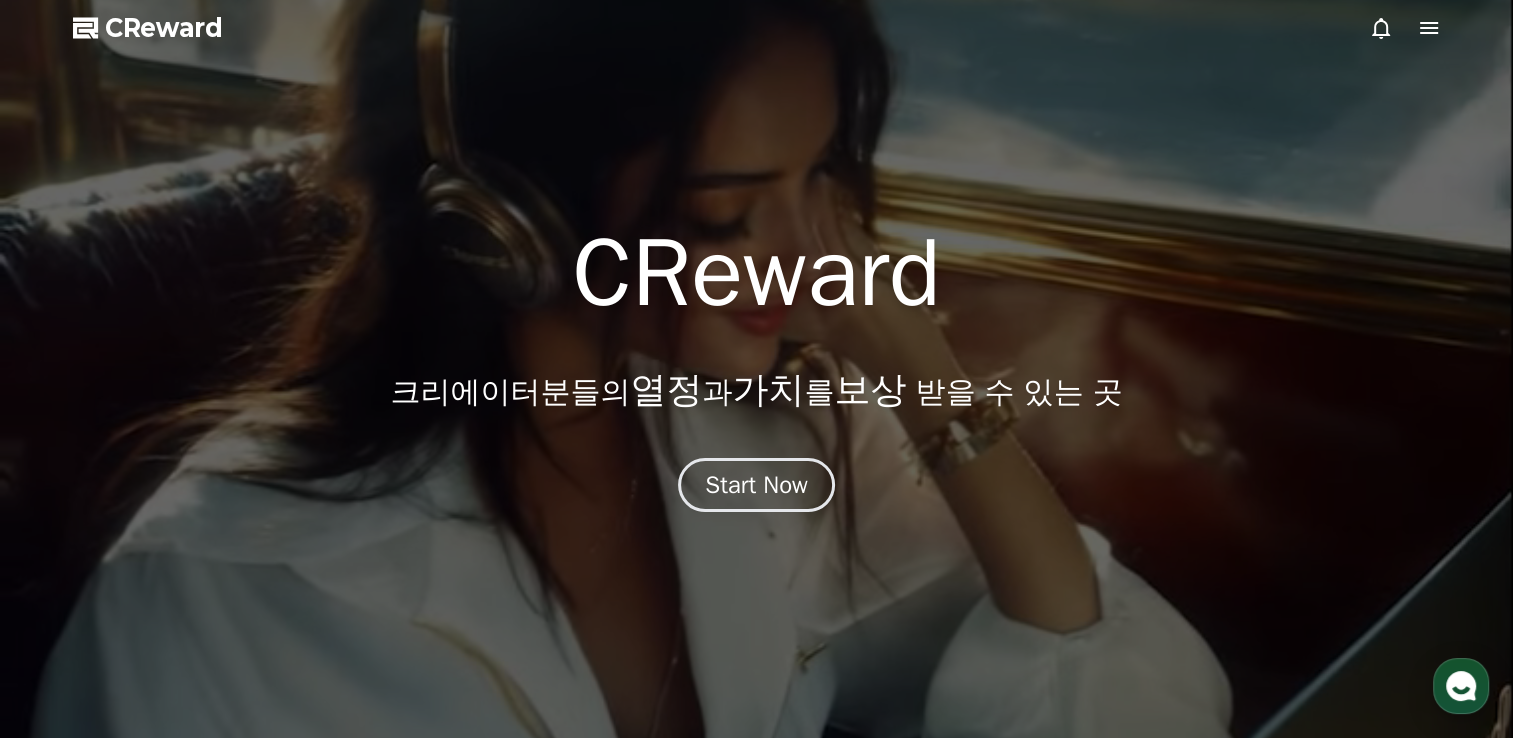 click on "Start Now" at bounding box center (756, 485) 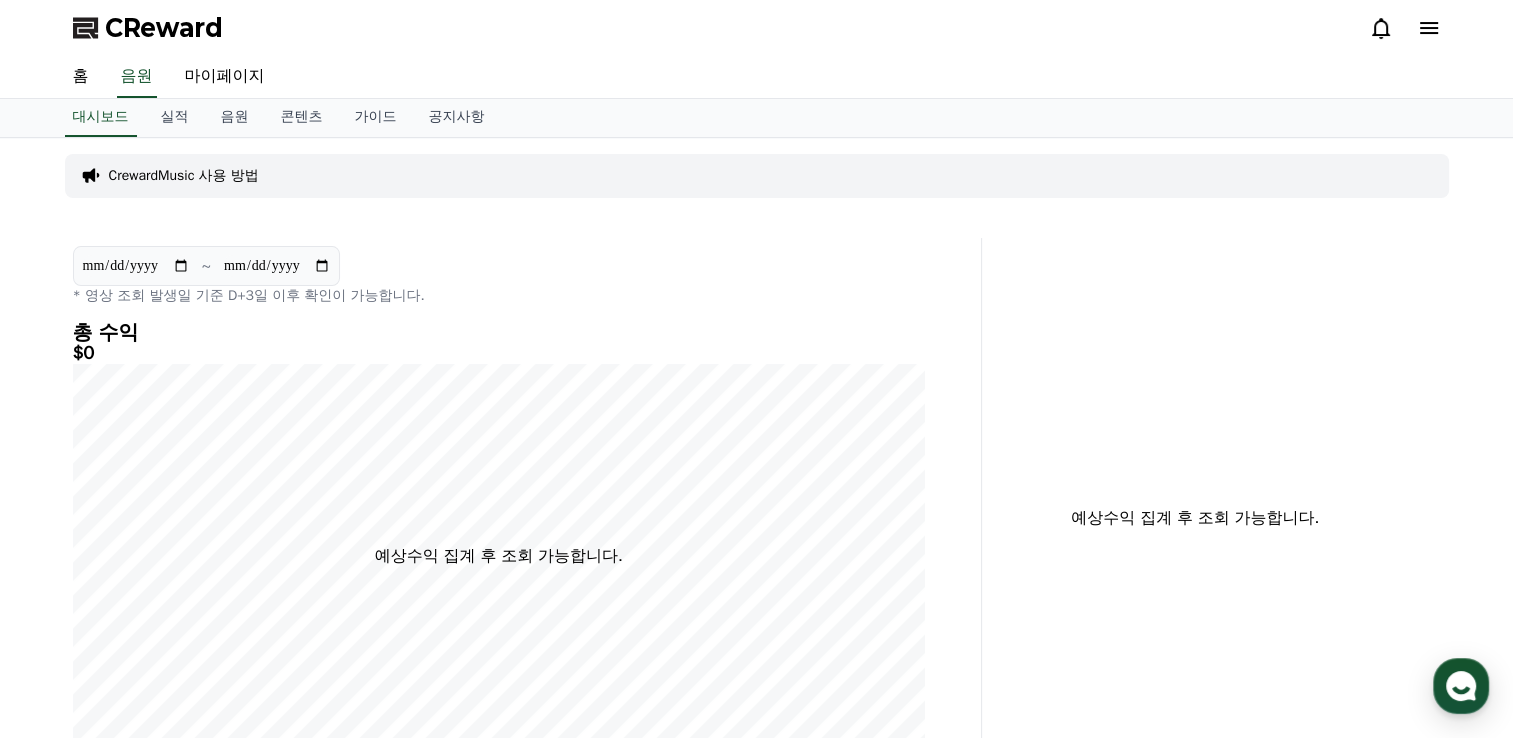 click 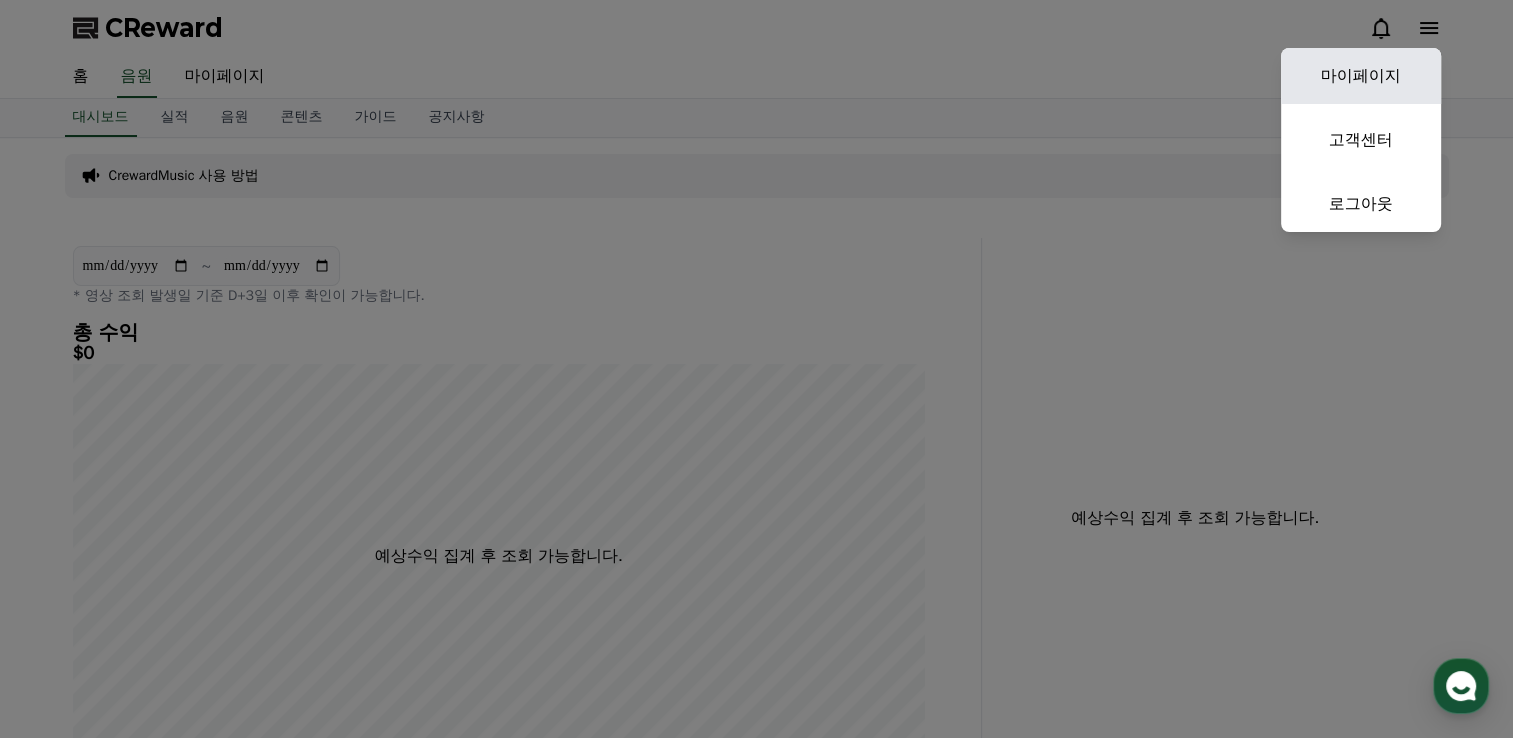 click on "마이페이지" at bounding box center [1361, 76] 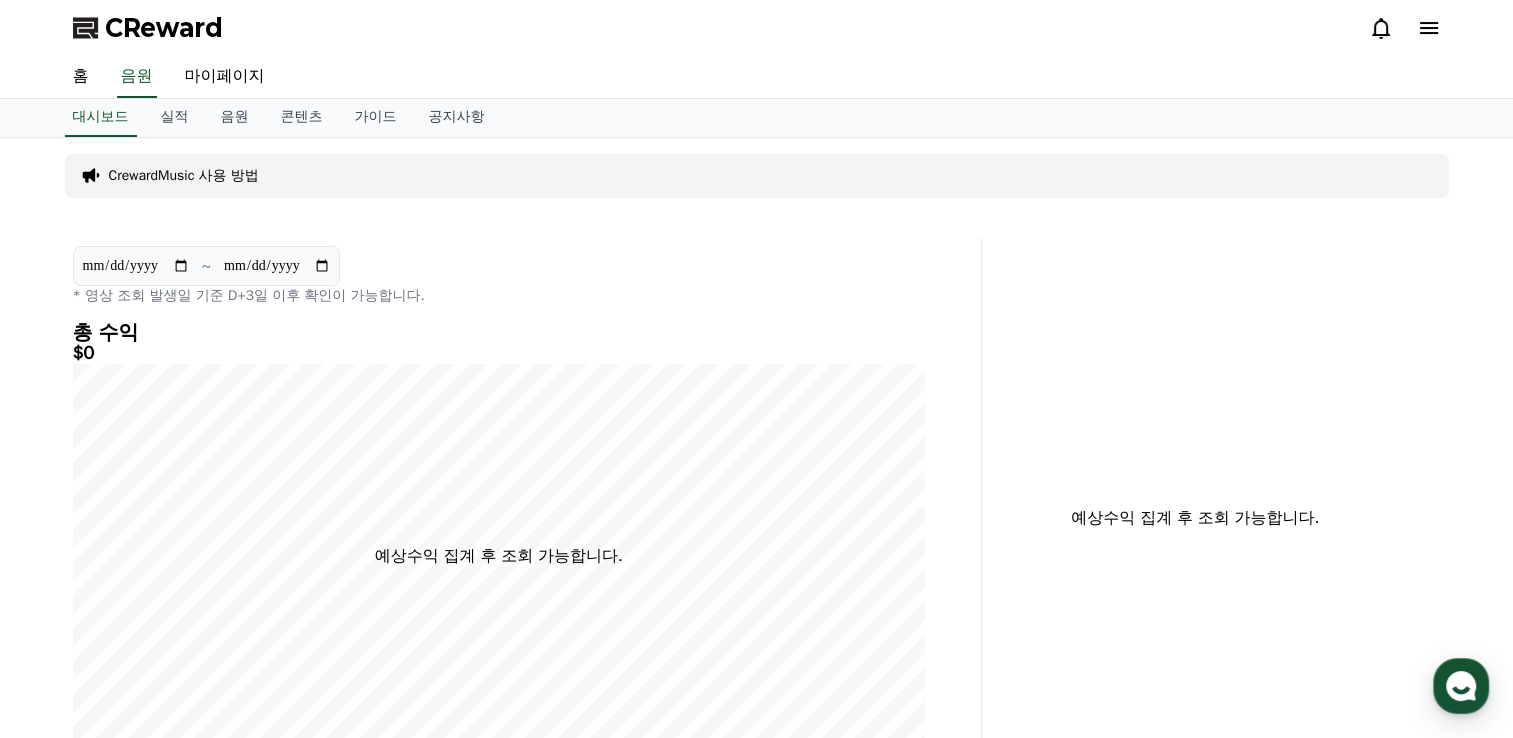 select on "**********" 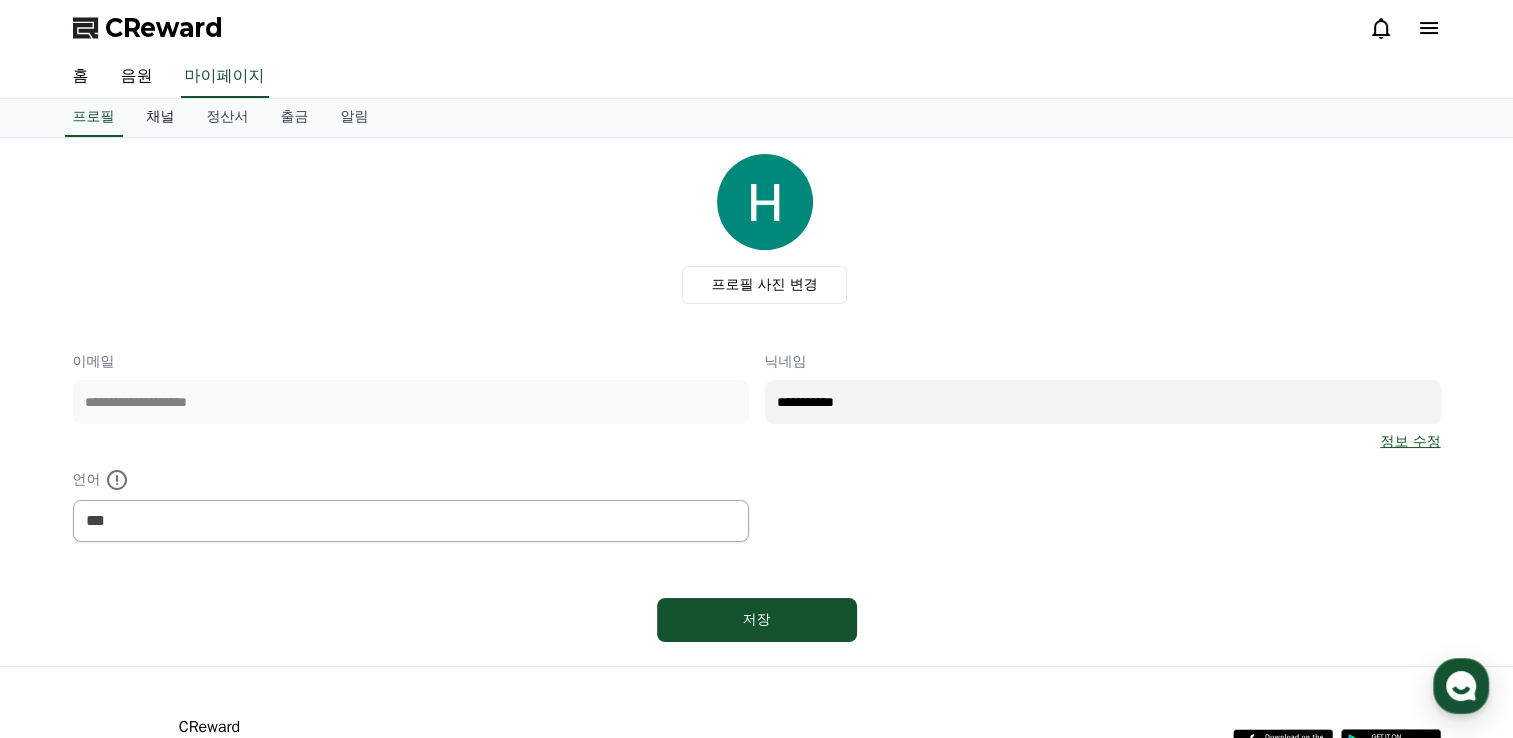 click on "채널" at bounding box center [161, 118] 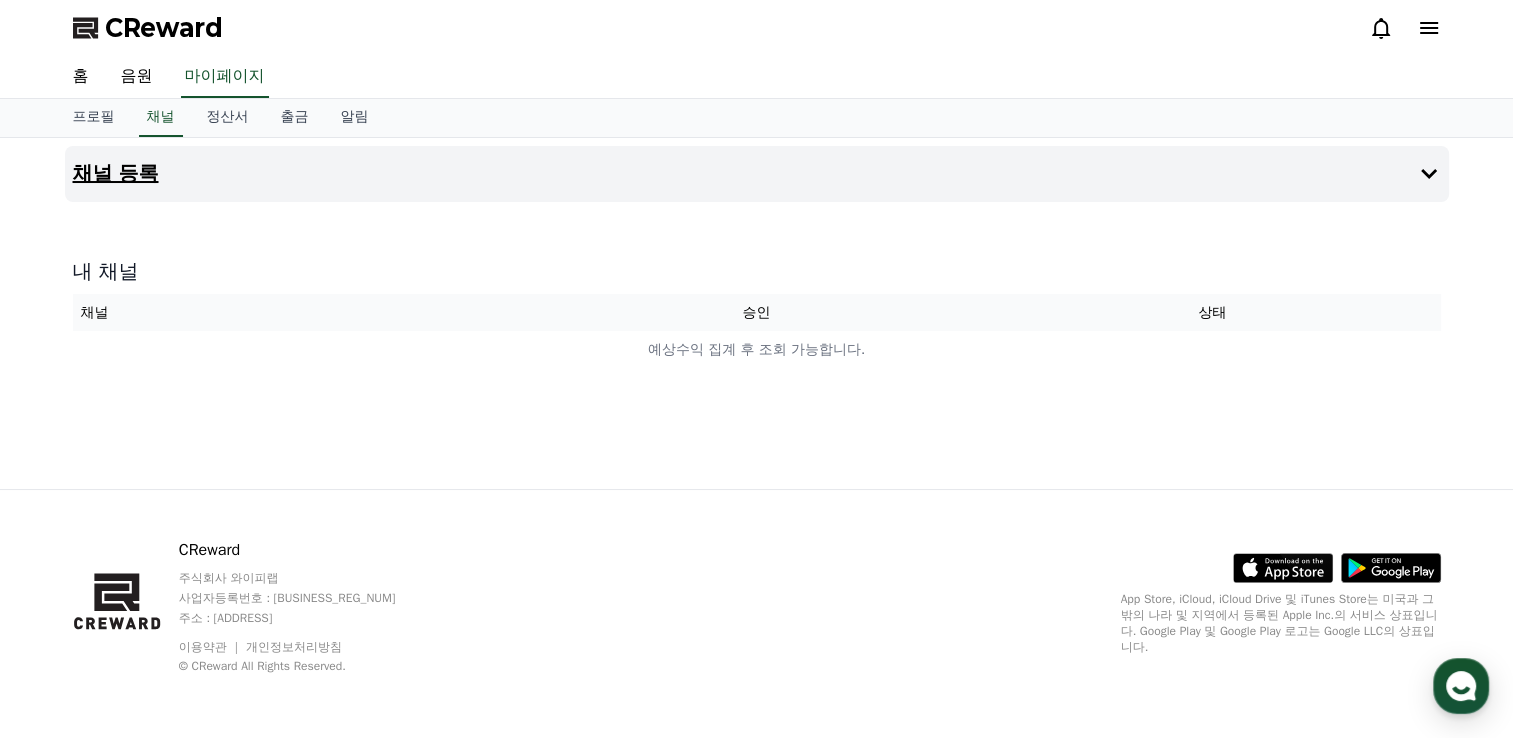 click on "채널 등록" at bounding box center (757, 174) 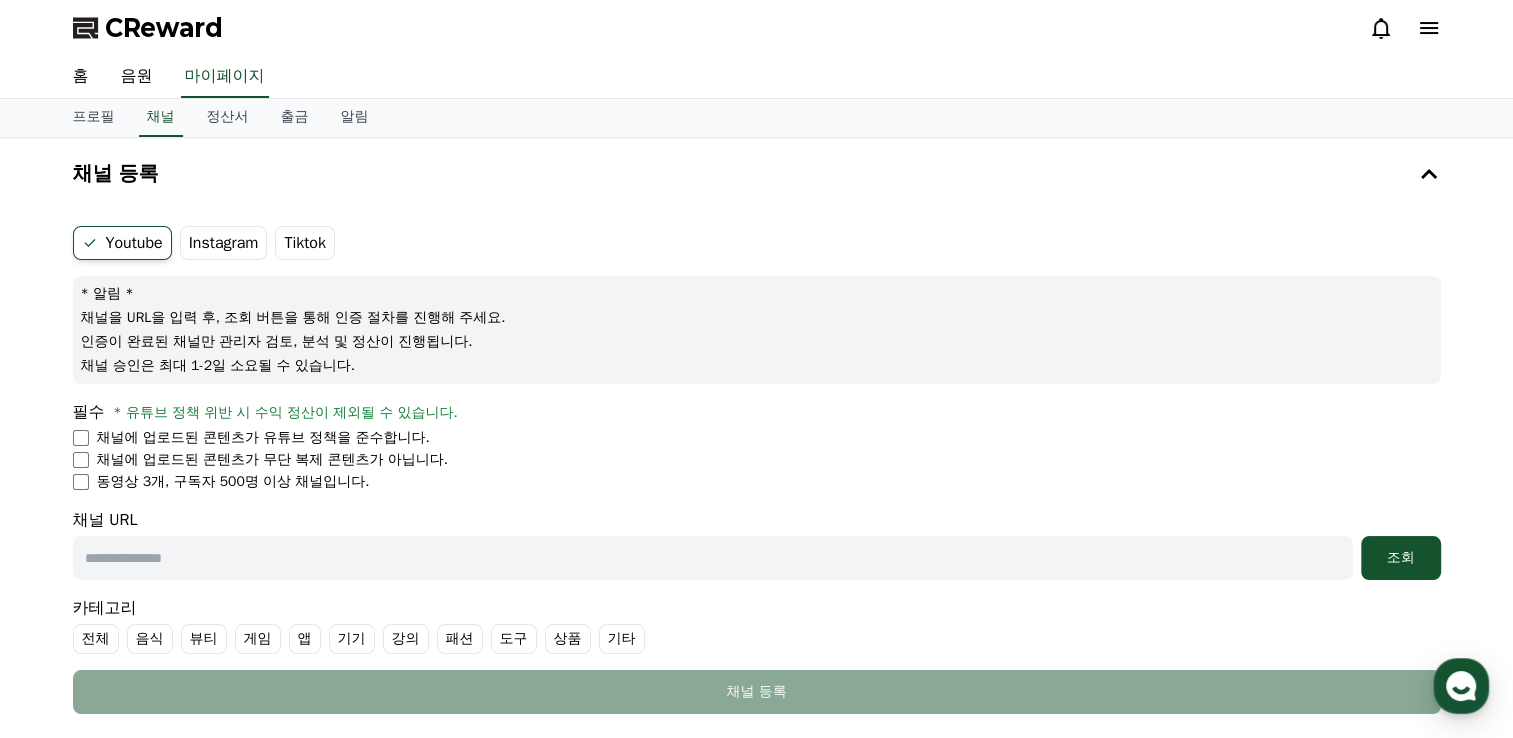 click on "Instagram" at bounding box center [224, 243] 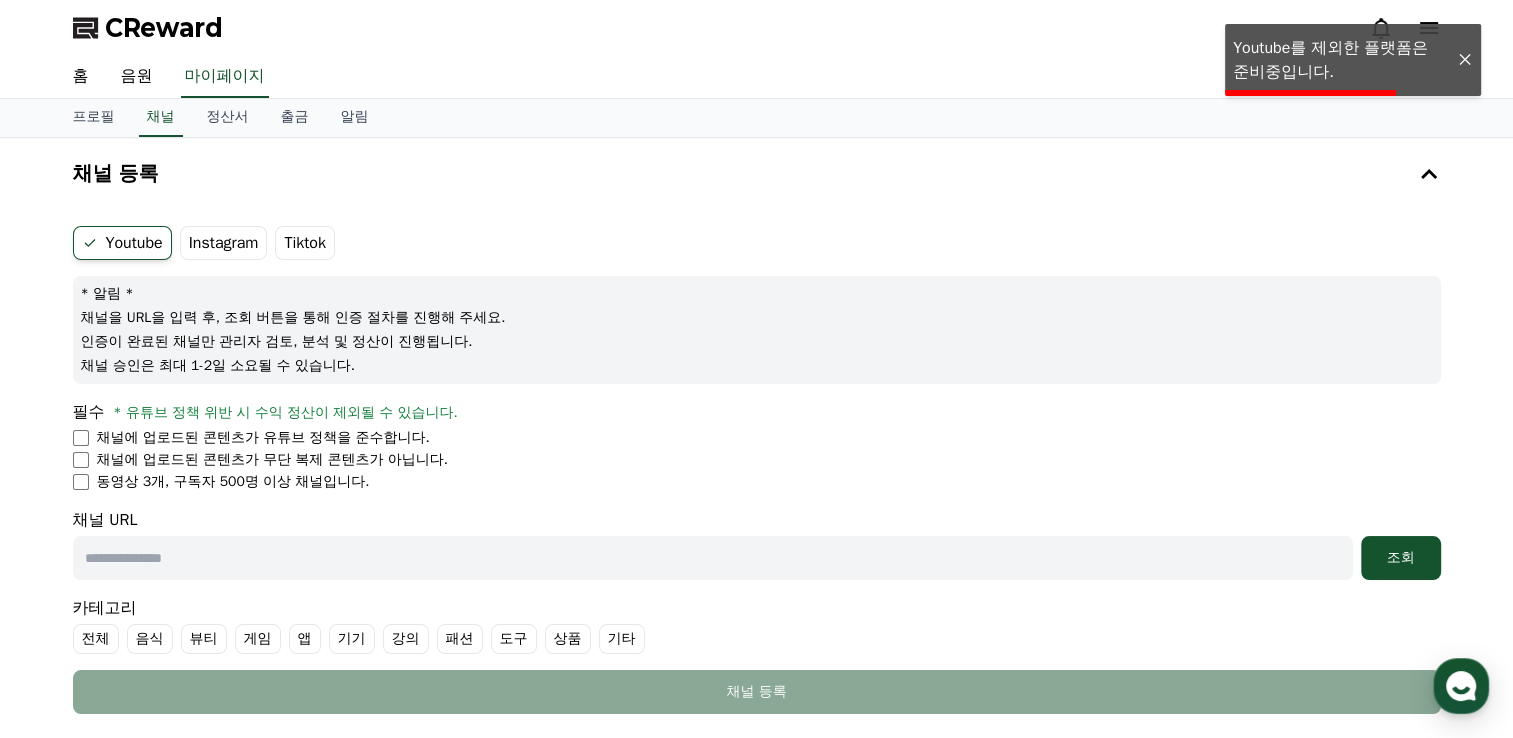 click at bounding box center [1465, 60] 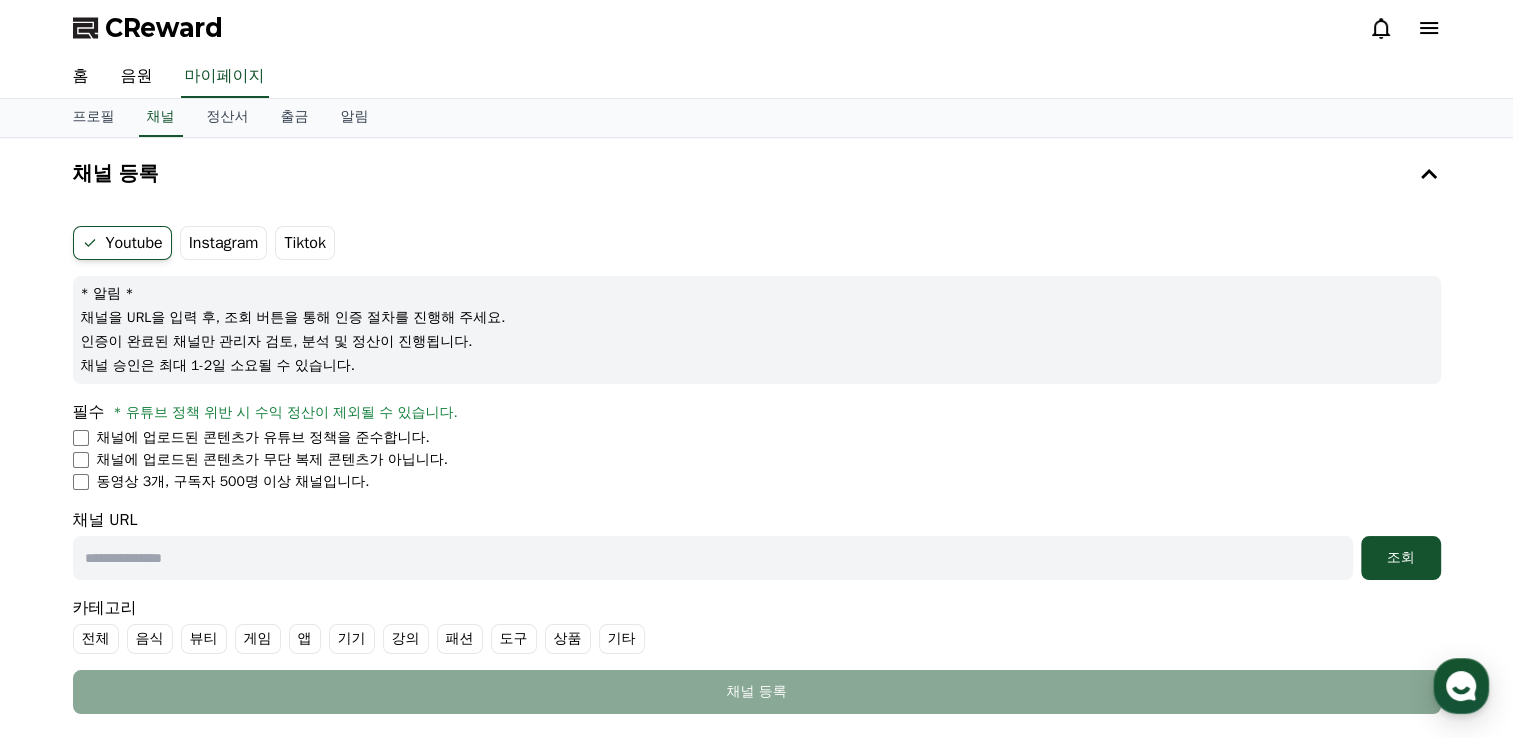 click at bounding box center (713, 558) 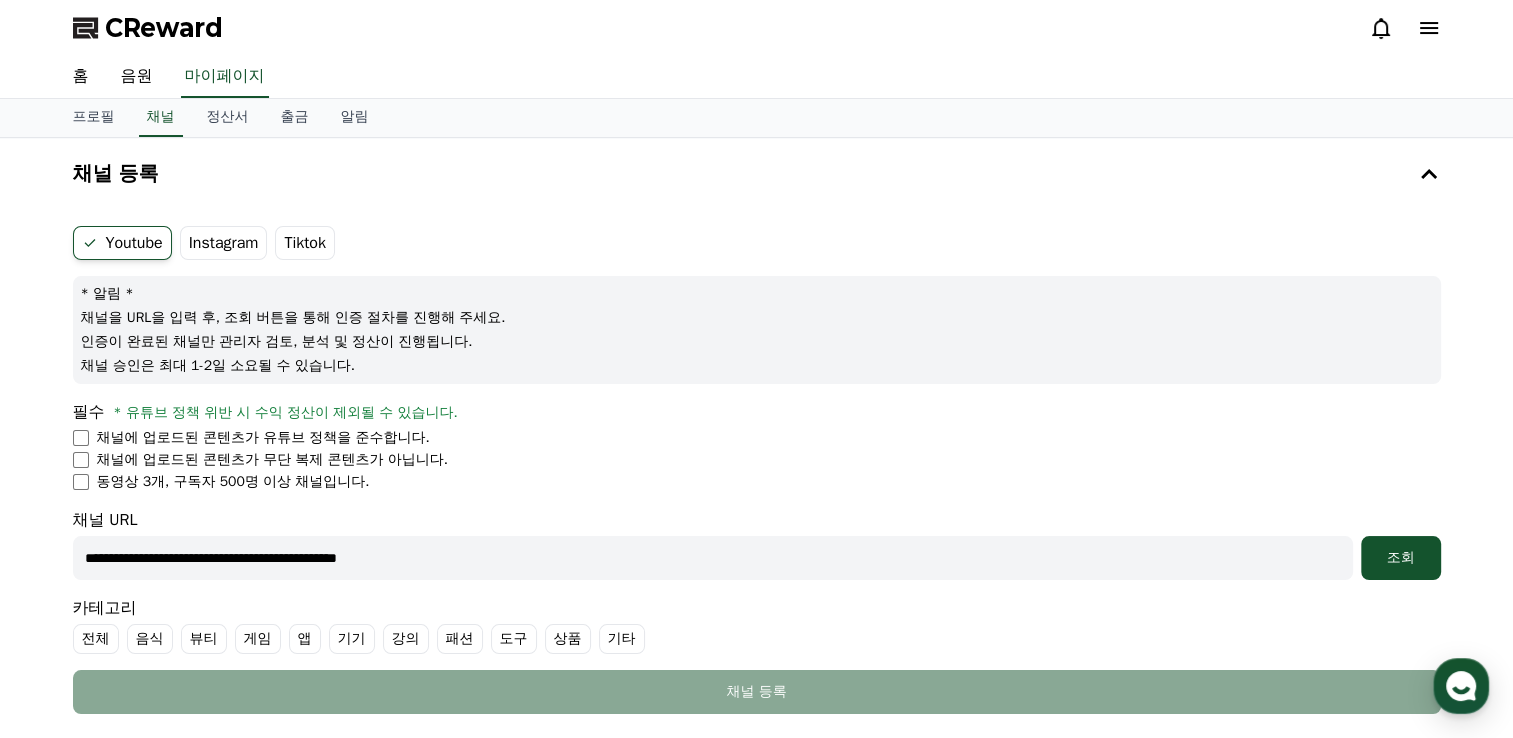 drag, startPoint x: 537, startPoint y: 554, endPoint x: 292, endPoint y: 578, distance: 246.1727 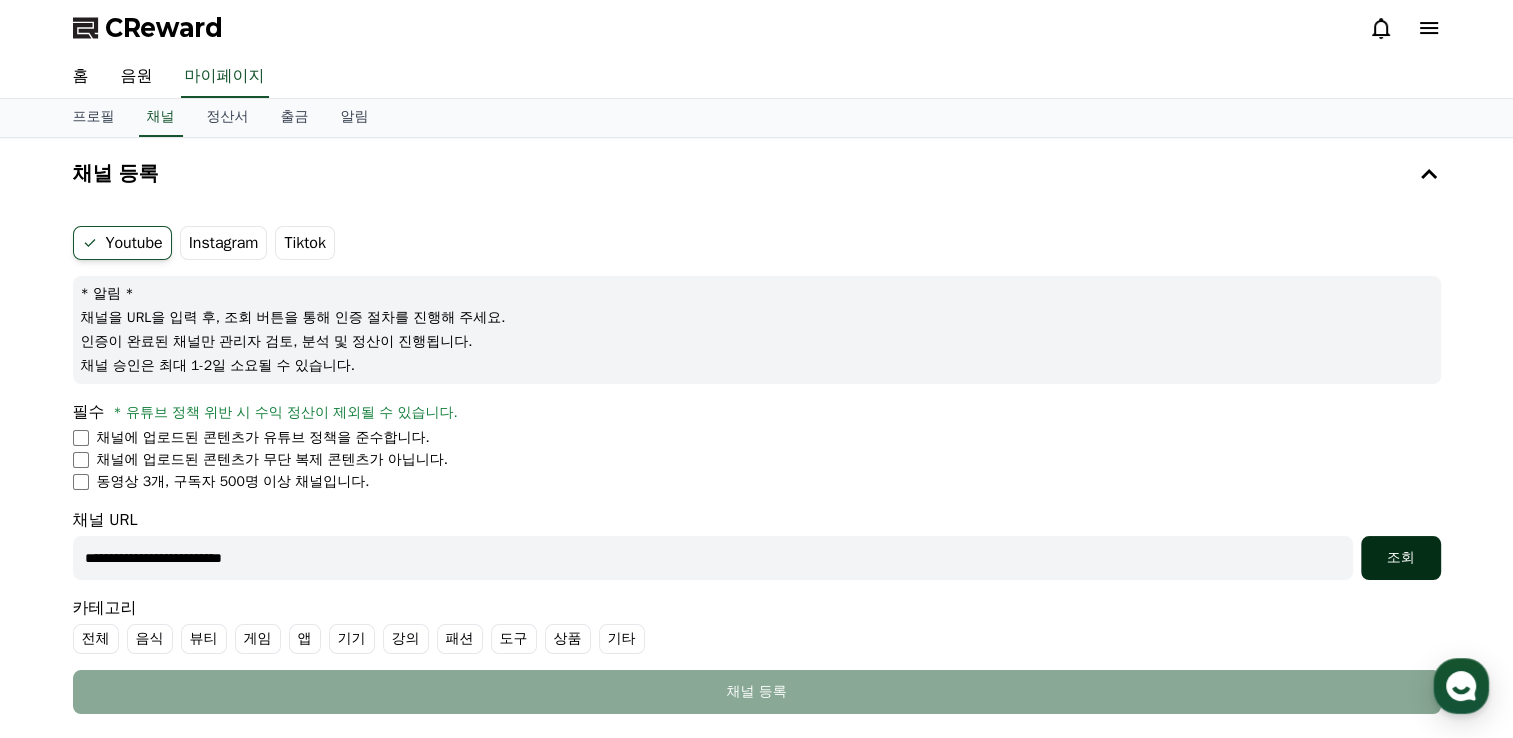 type on "**********" 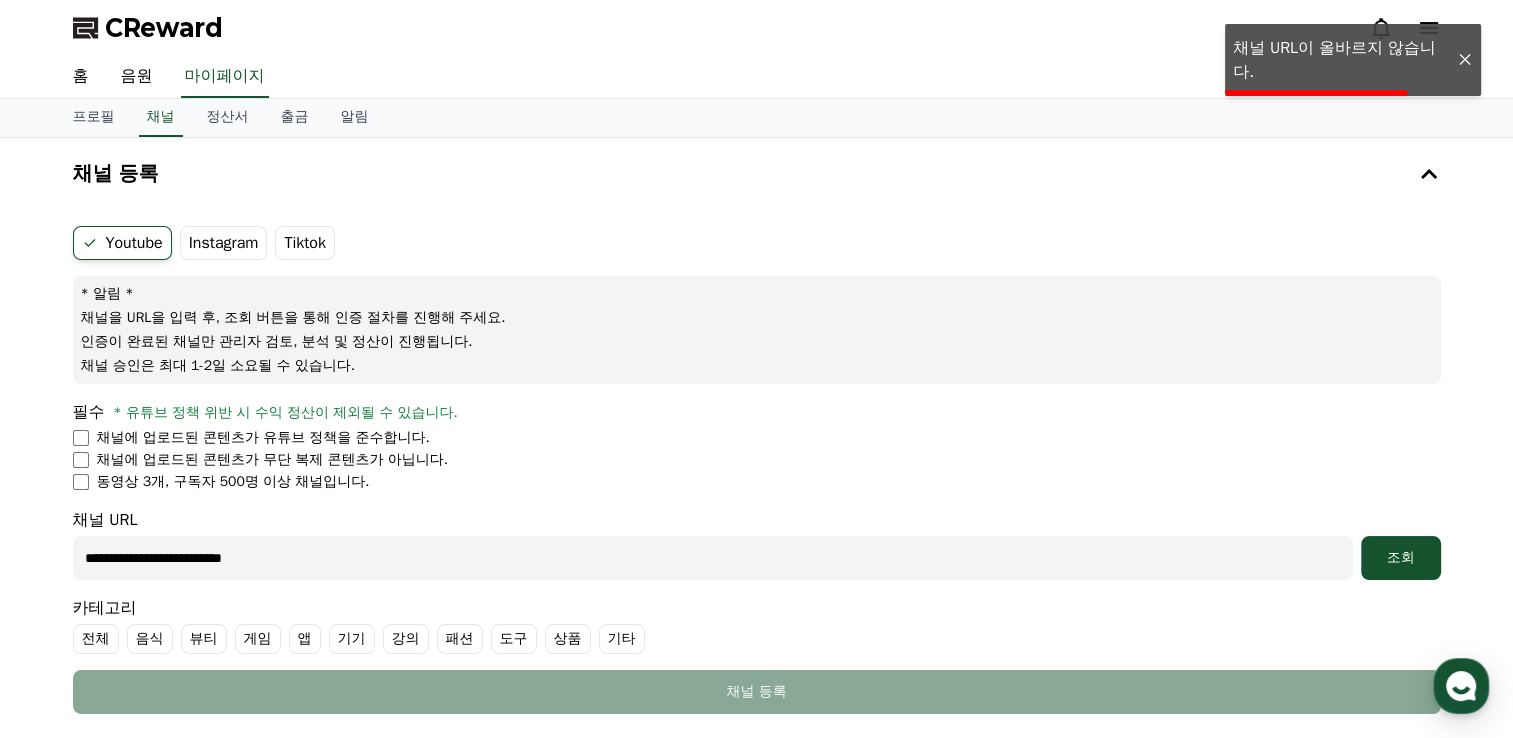 click at bounding box center (1465, 60) 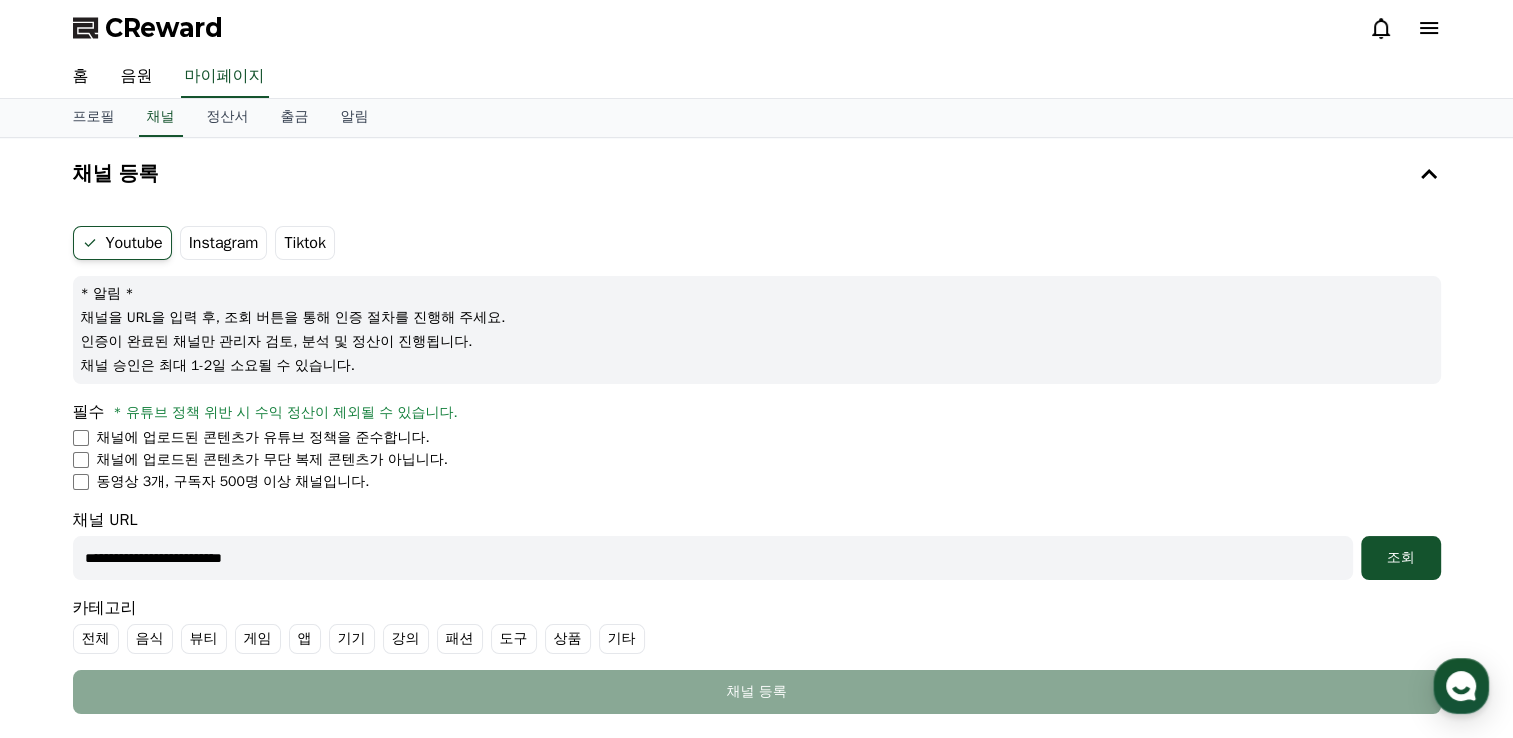drag, startPoint x: 343, startPoint y: 563, endPoint x: 38, endPoint y: 564, distance: 305.00165 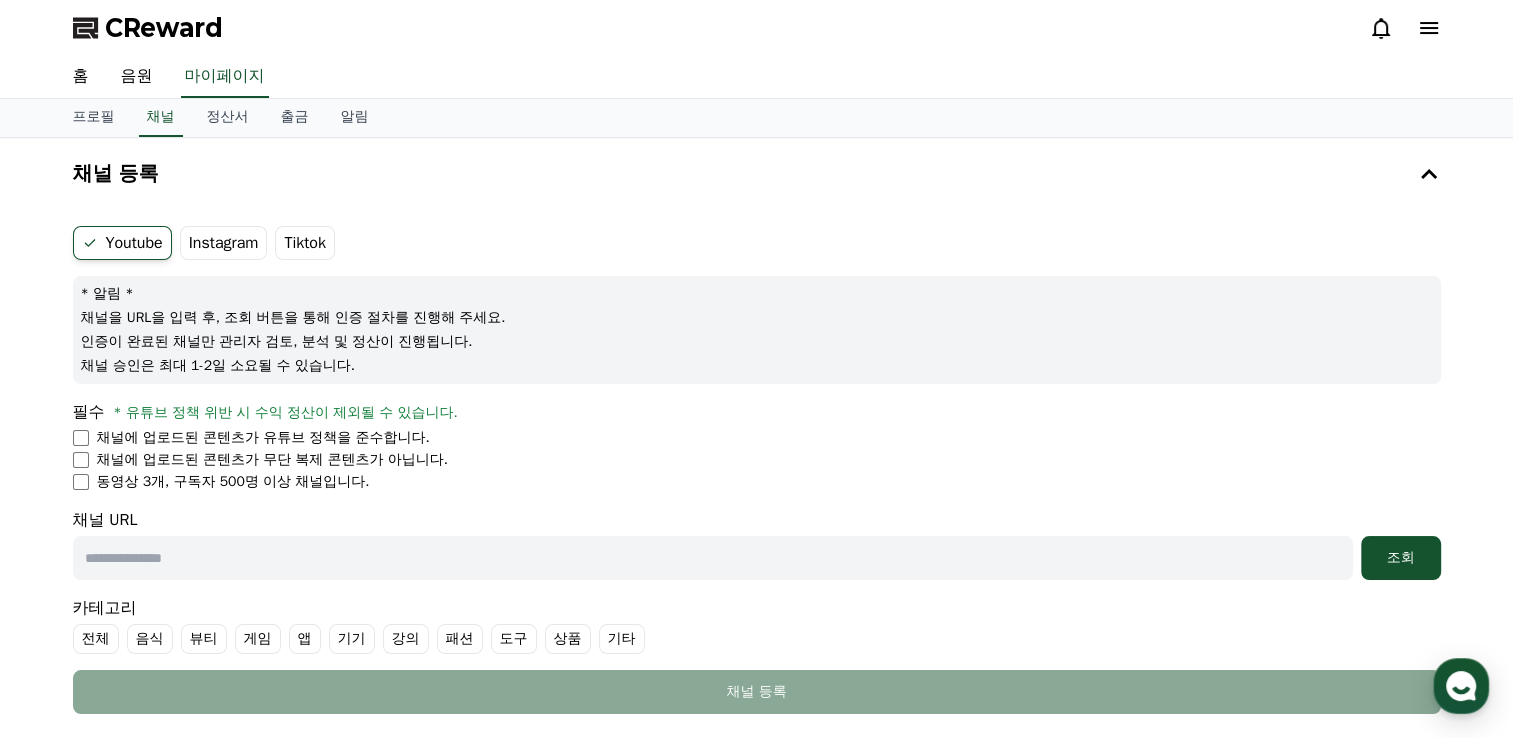 click on "채널에 업로드된 콘텐츠가 무단 복제 콘텐츠가 아닙니다." at bounding box center (757, 460) 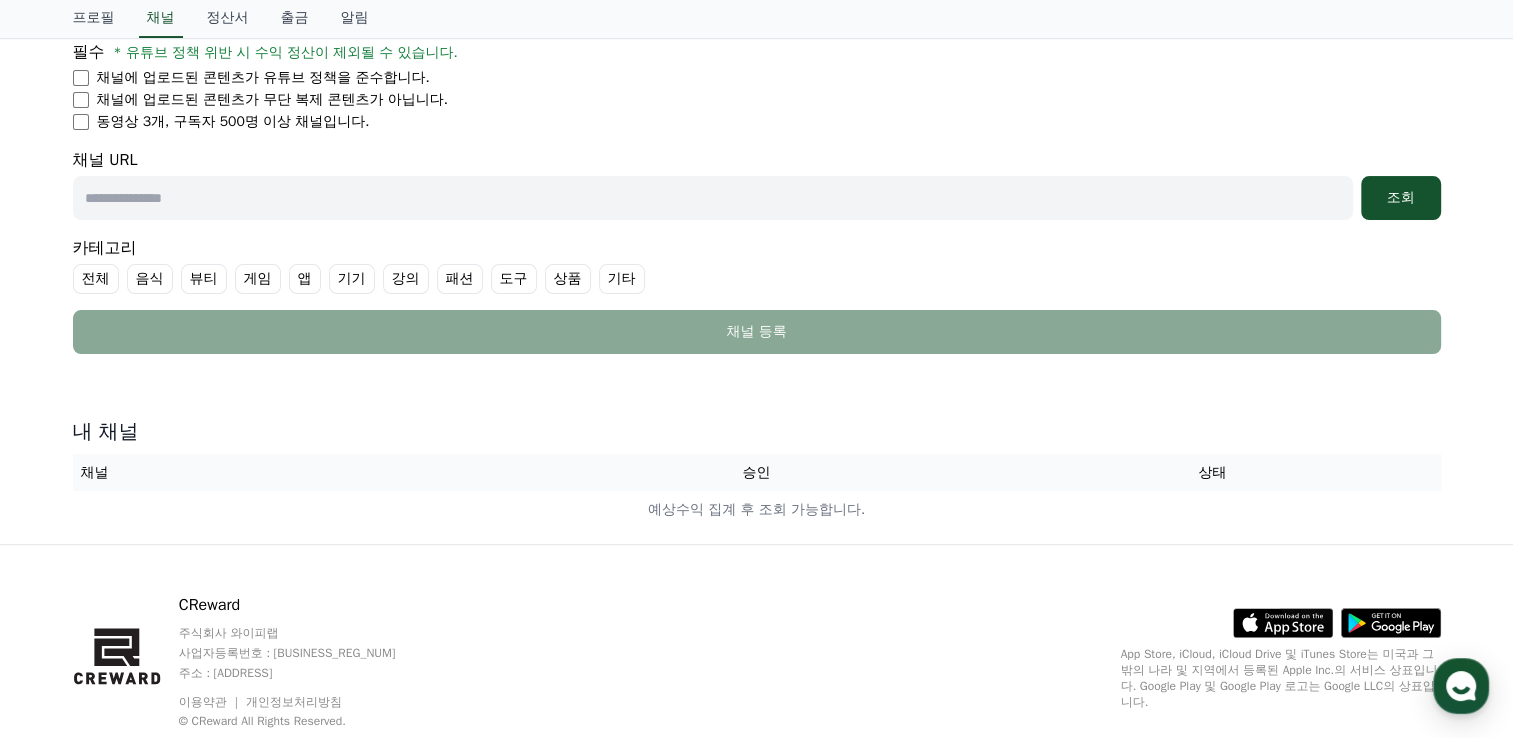 scroll, scrollTop: 400, scrollLeft: 0, axis: vertical 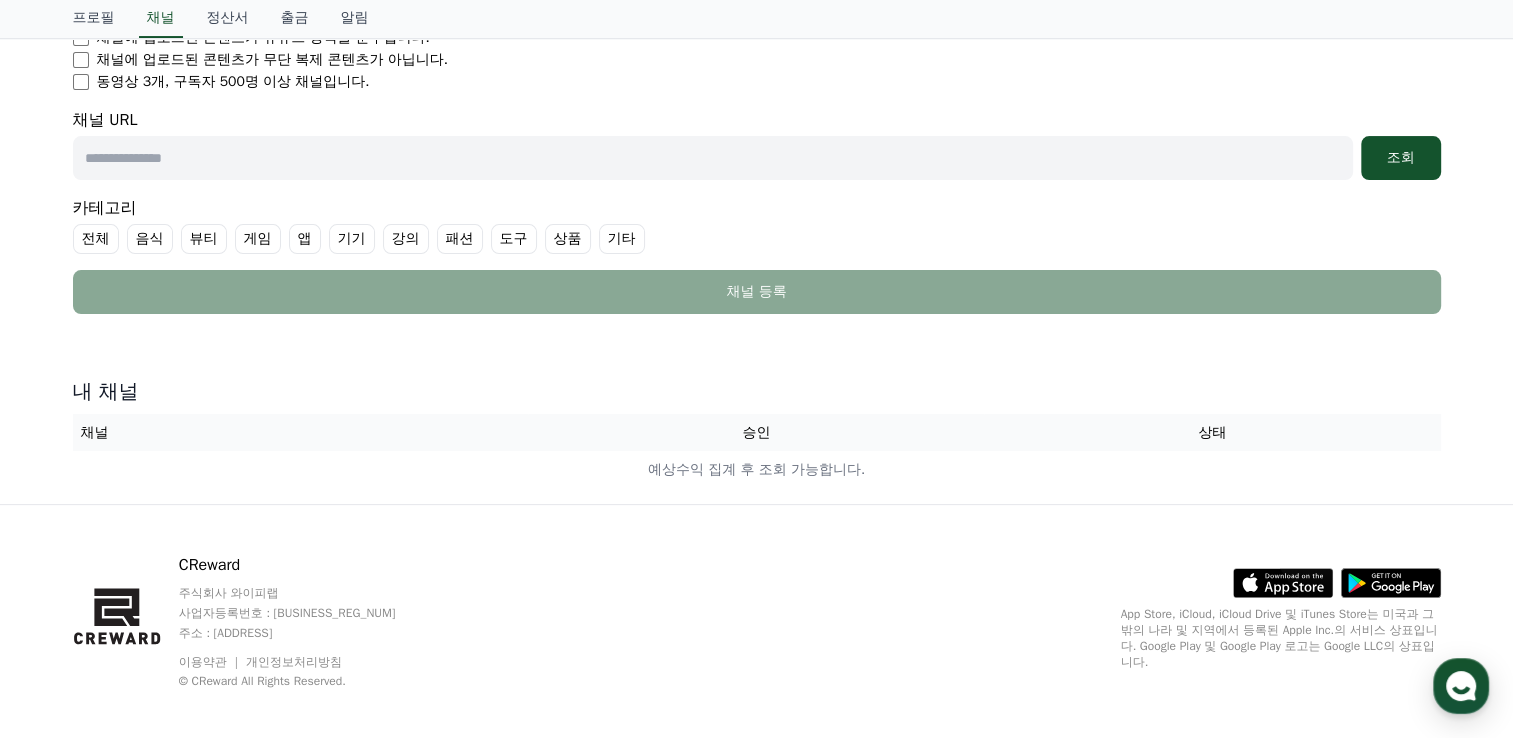 click on "채널 URL      조회" at bounding box center [757, 144] 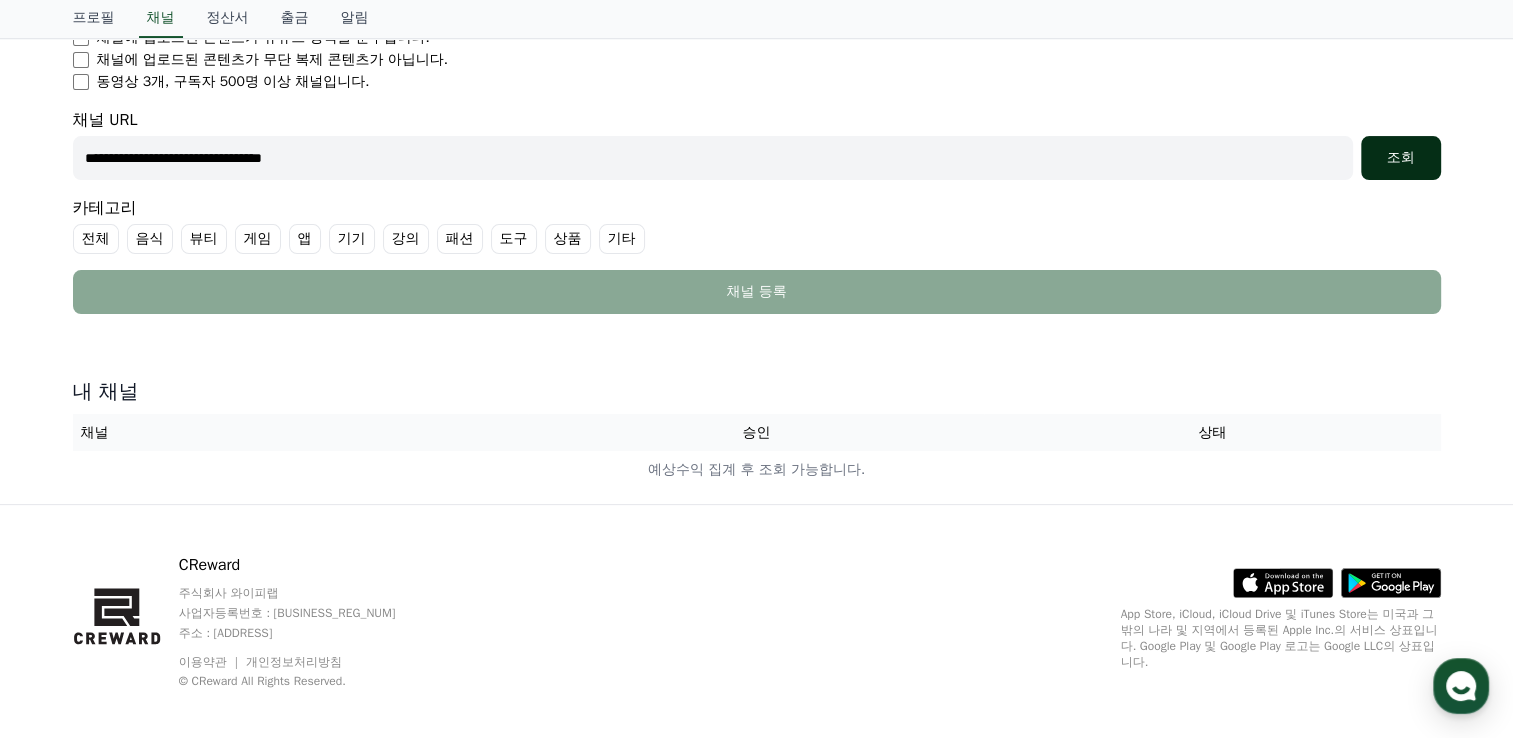 type on "**********" 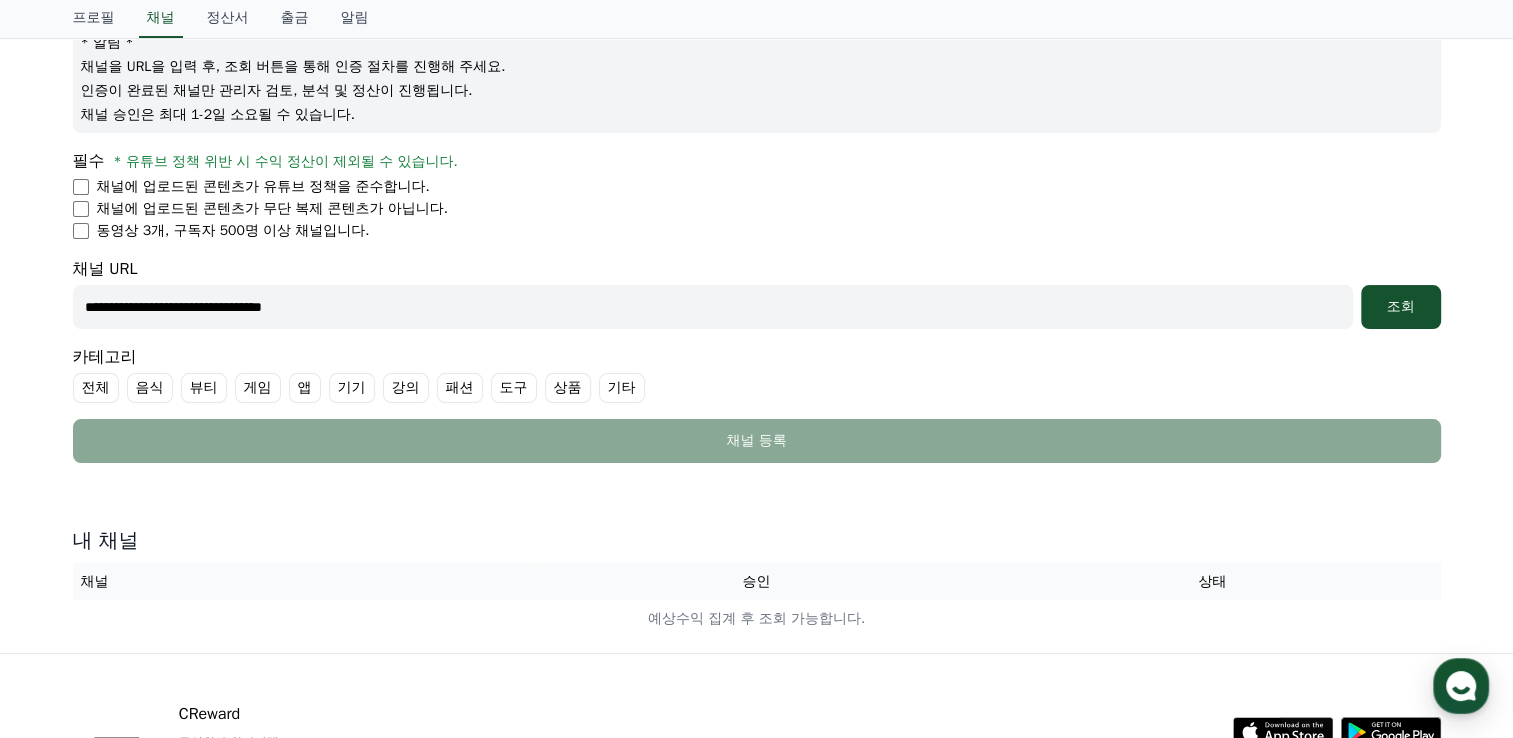 scroll, scrollTop: 200, scrollLeft: 0, axis: vertical 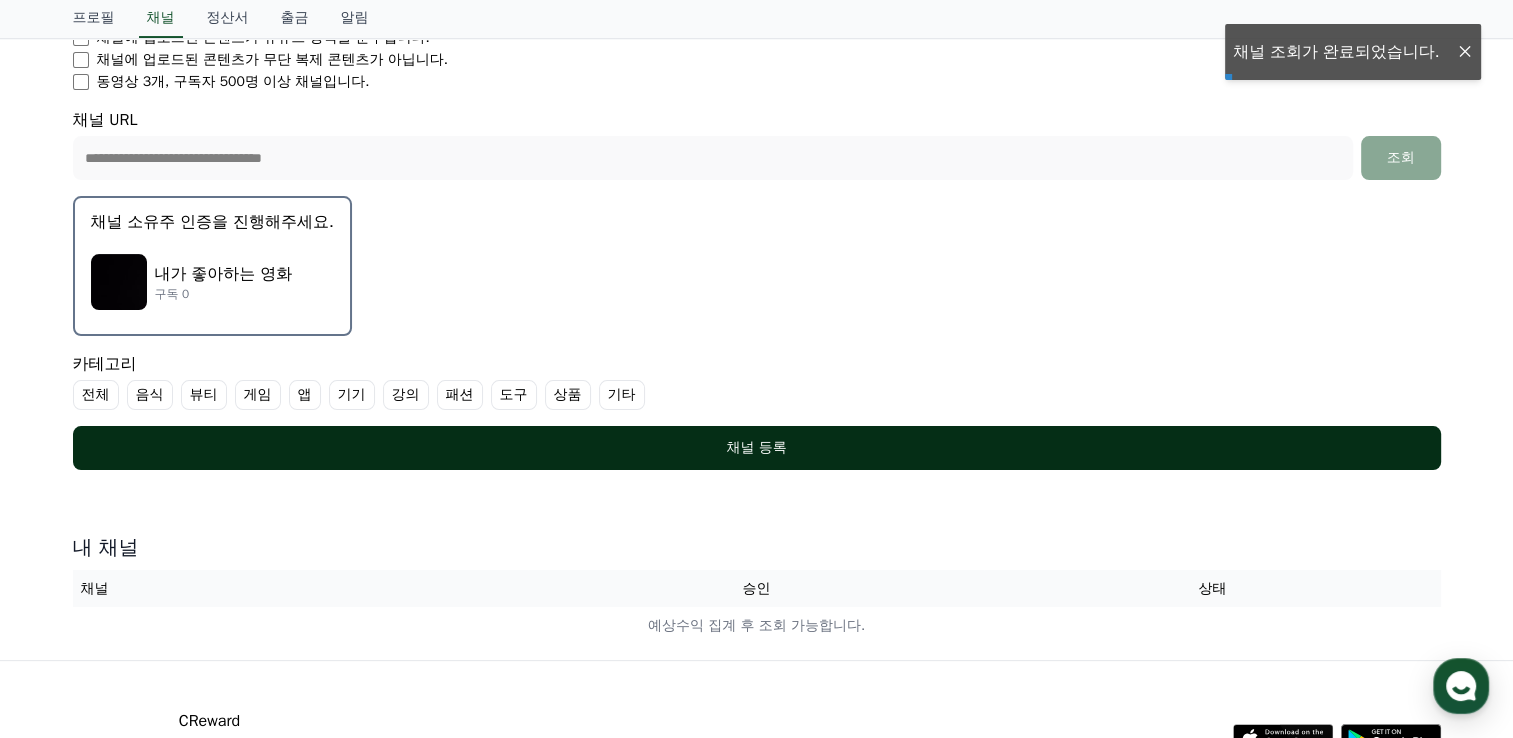 click on "채널 등록" at bounding box center [757, 448] 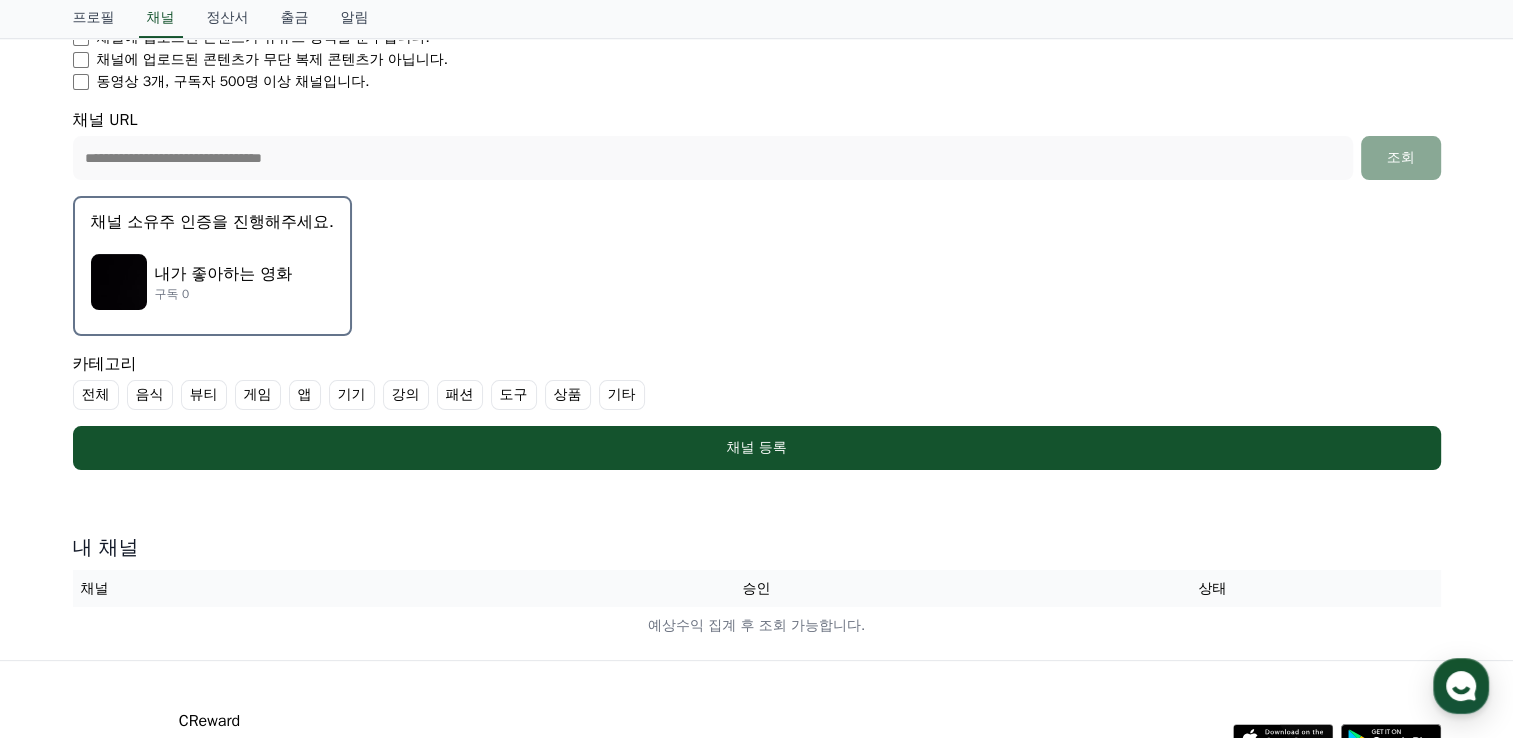 click on "기타" at bounding box center (622, 395) 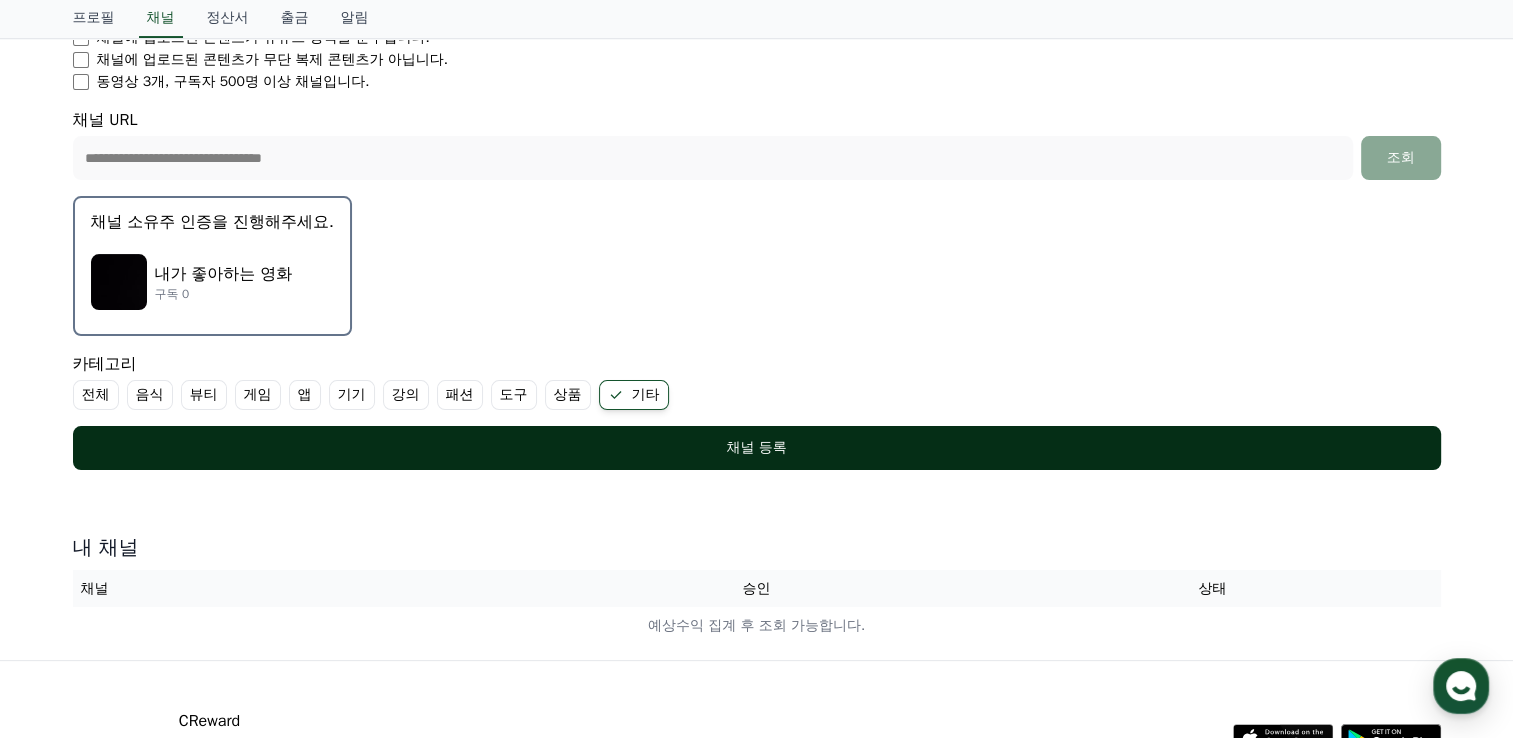 drag, startPoint x: 648, startPoint y: 436, endPoint x: 660, endPoint y: 451, distance: 19.209373 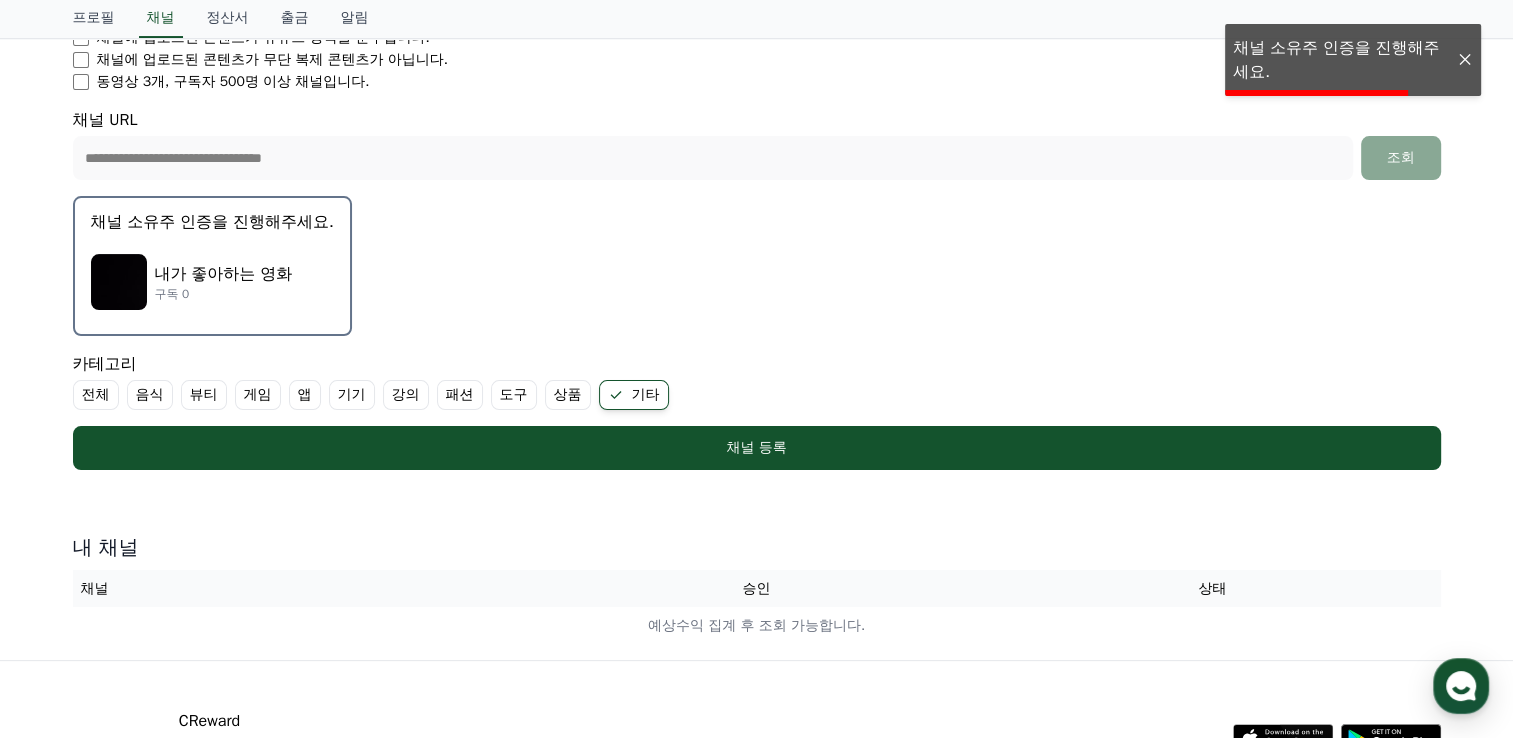 click on "**********" at bounding box center [756, 199] 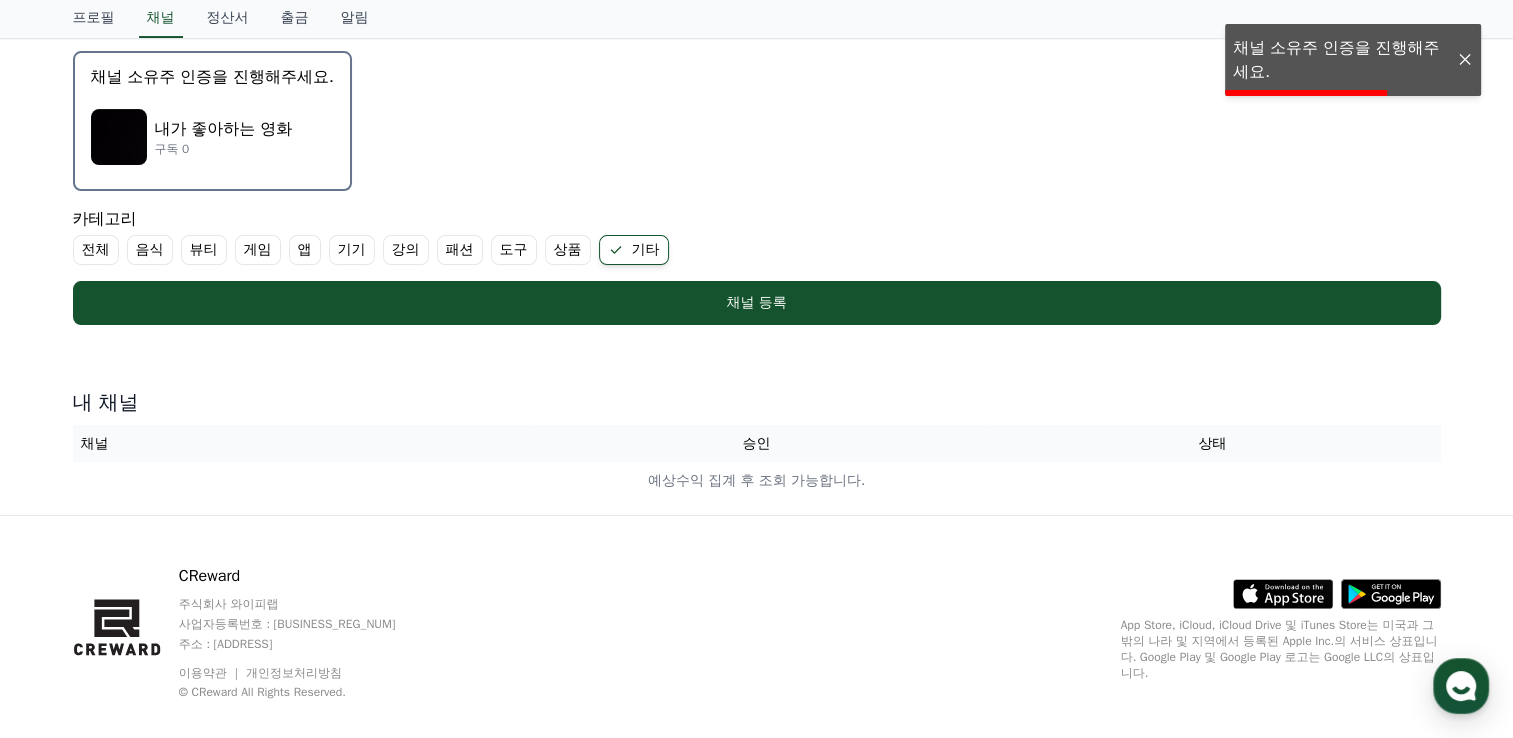 scroll, scrollTop: 568, scrollLeft: 0, axis: vertical 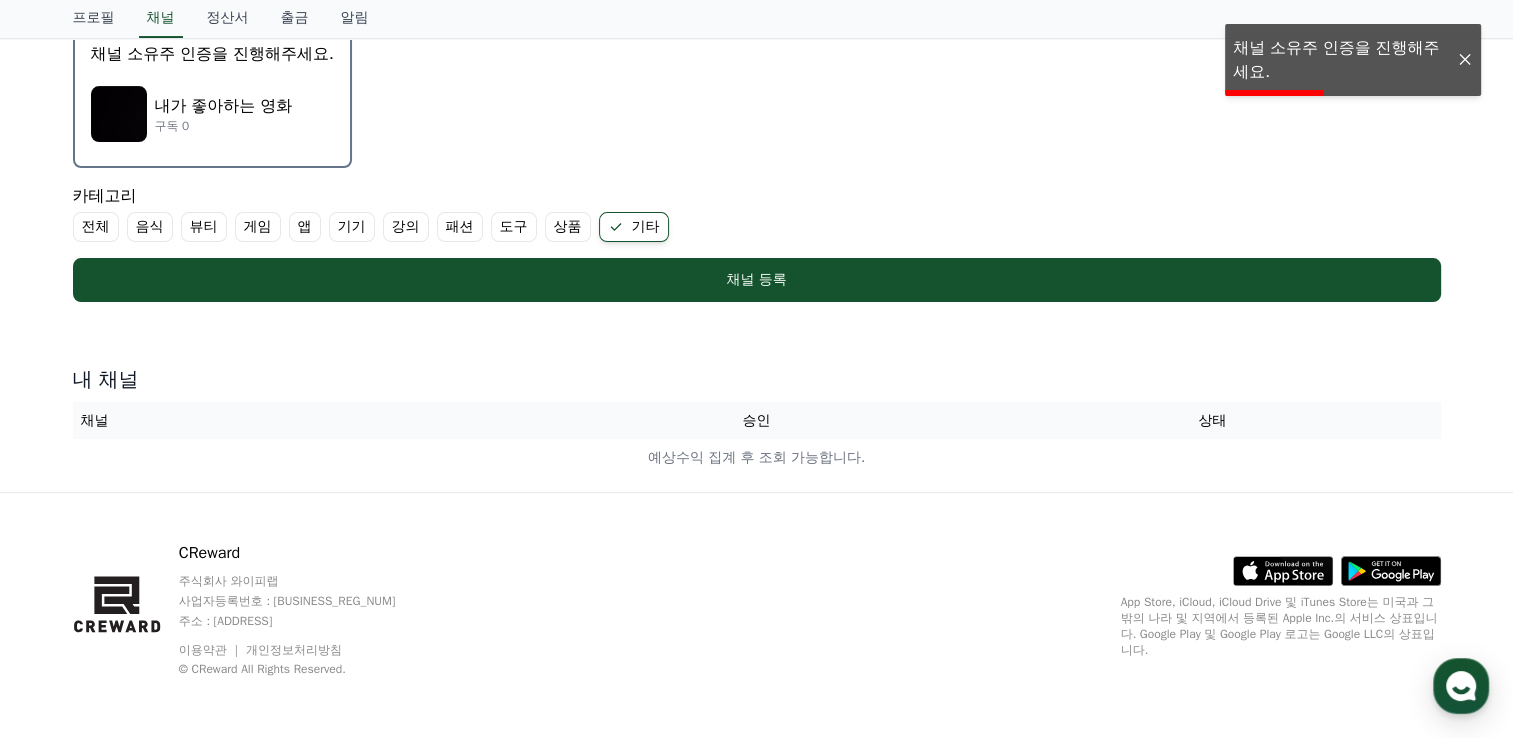 click at bounding box center (1465, 60) 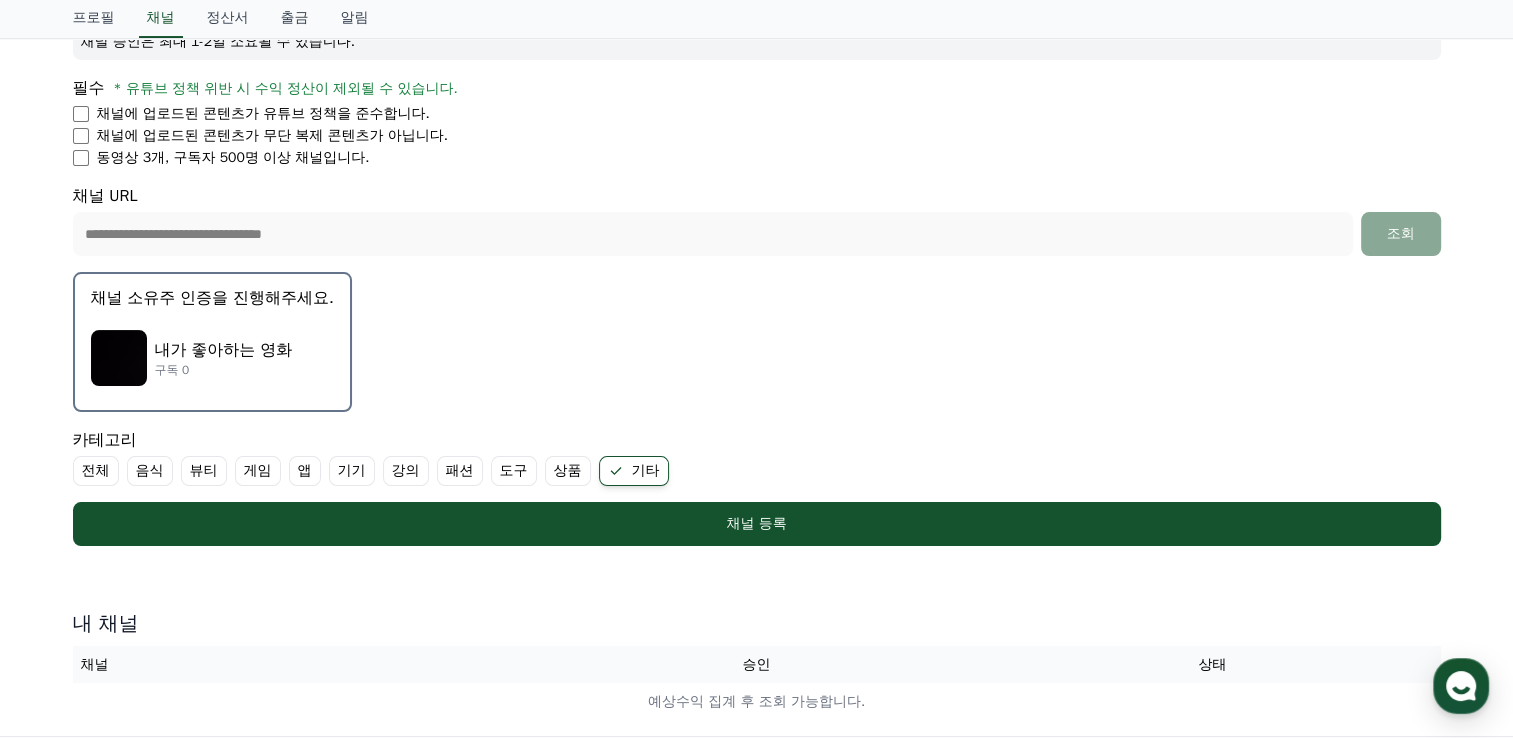 scroll, scrollTop: 268, scrollLeft: 0, axis: vertical 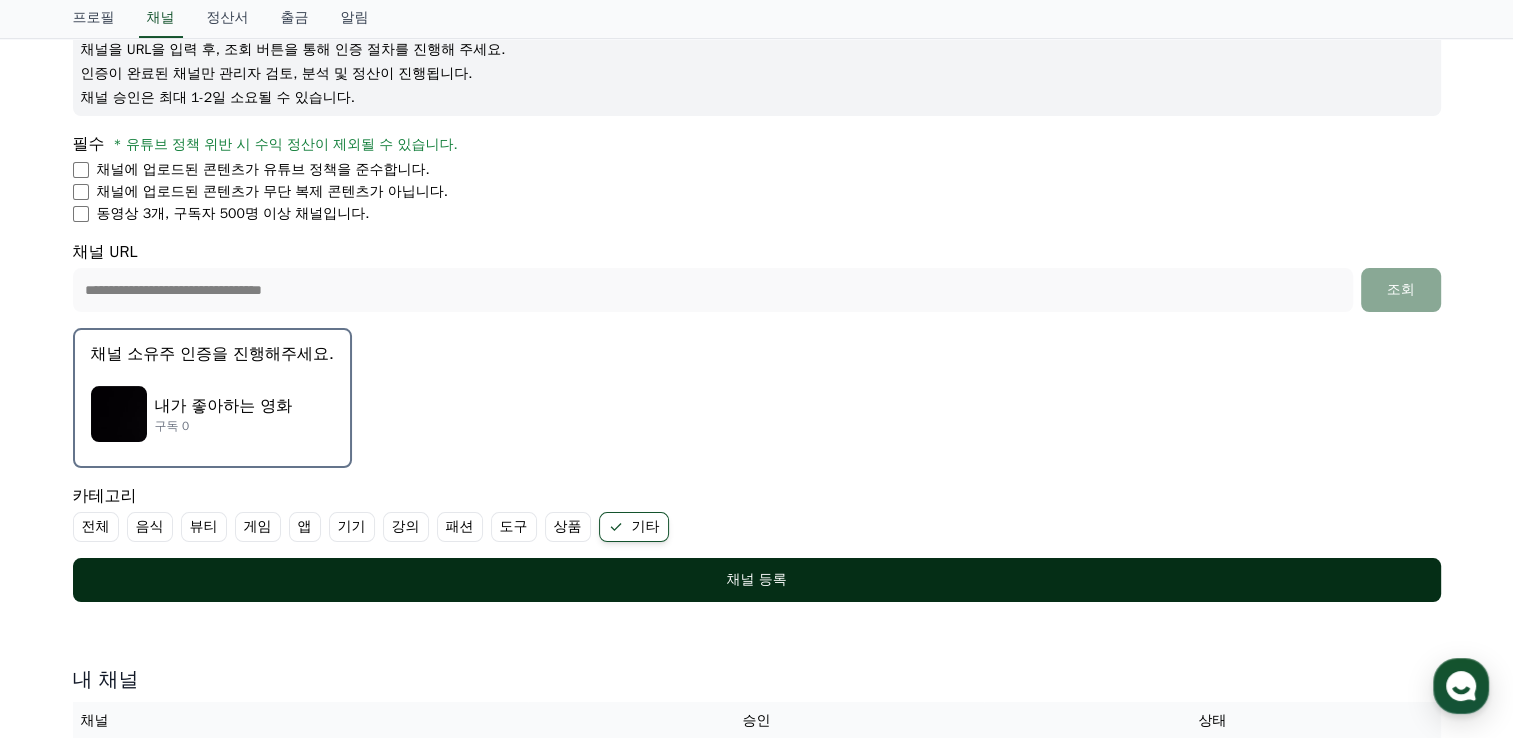 click on "채널 등록" at bounding box center [757, 580] 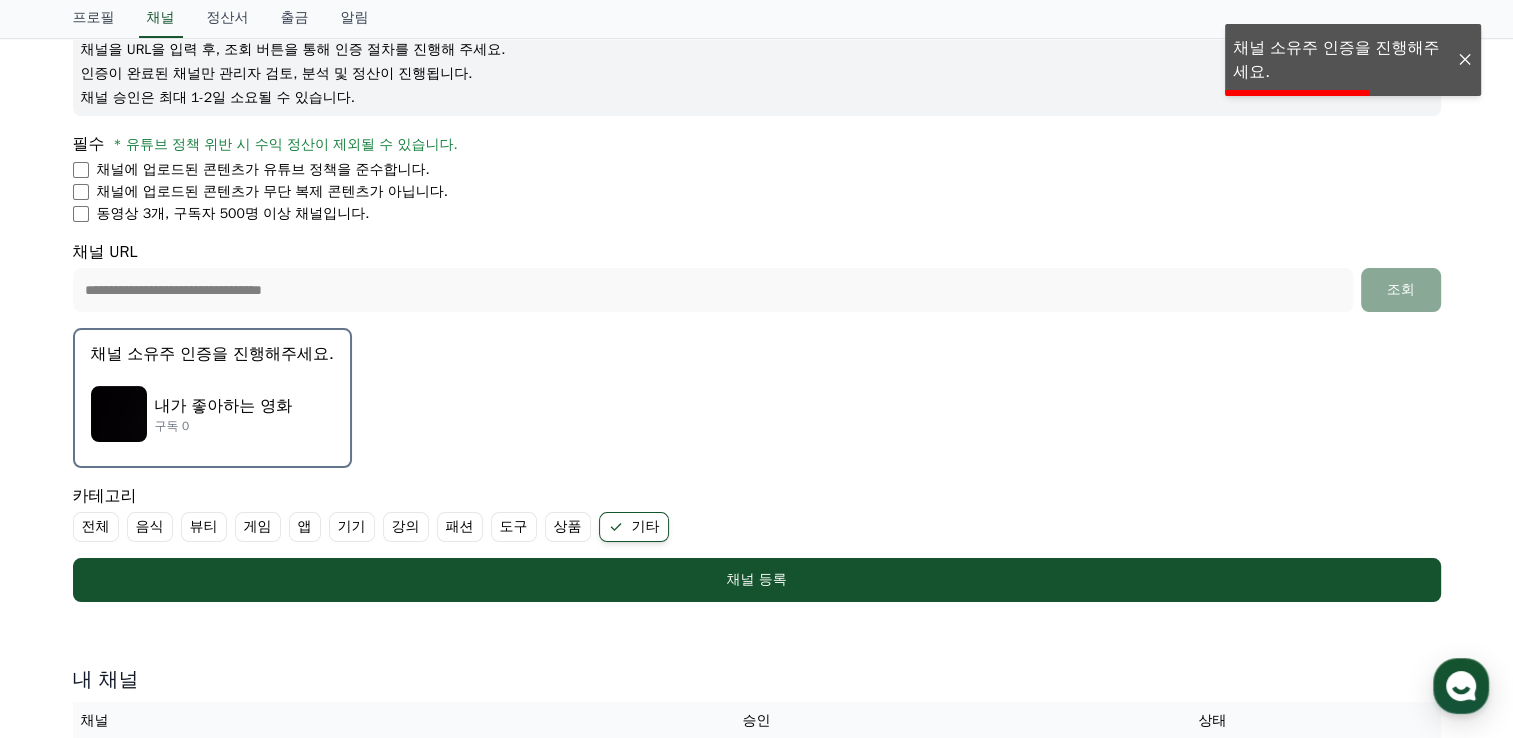 click at bounding box center (1465, 60) 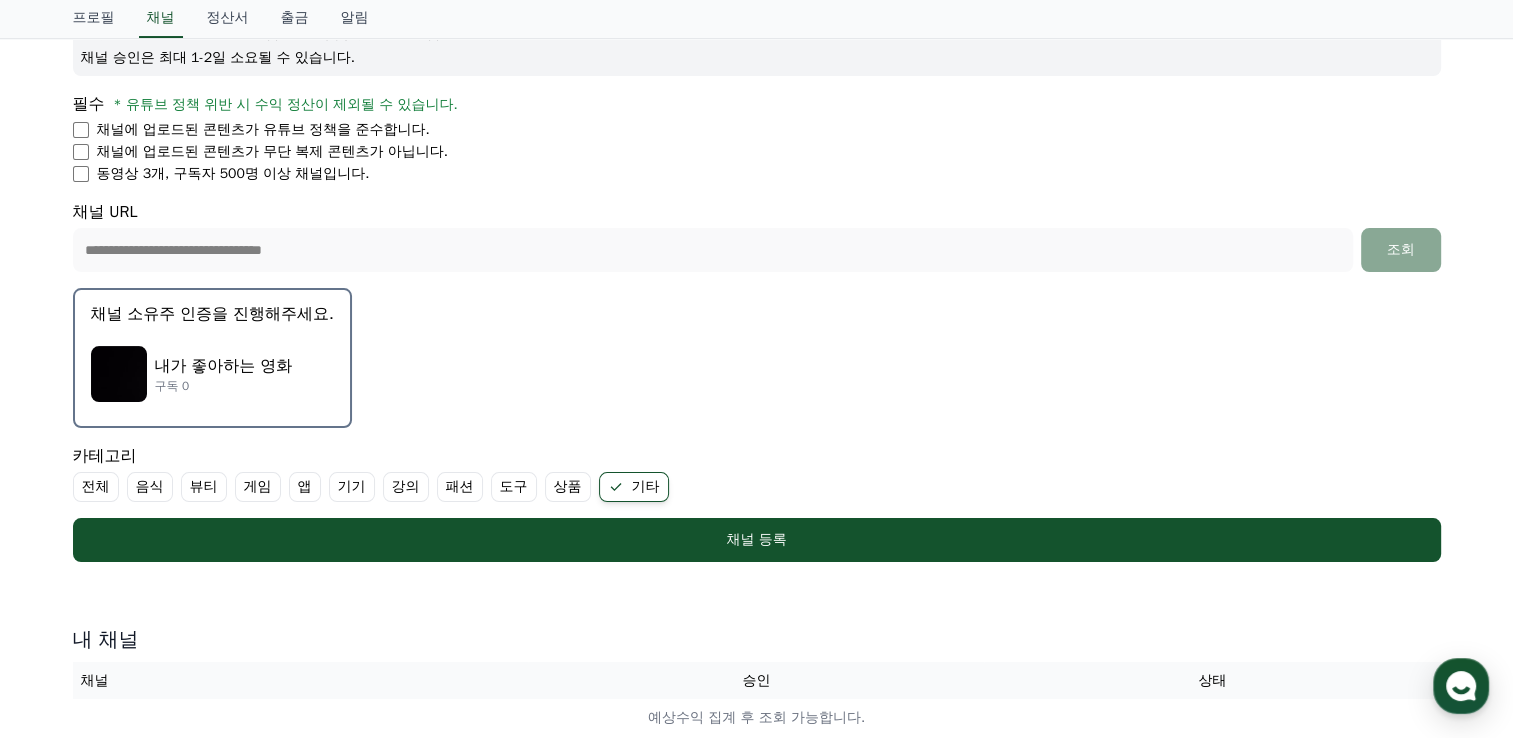 scroll, scrollTop: 400, scrollLeft: 0, axis: vertical 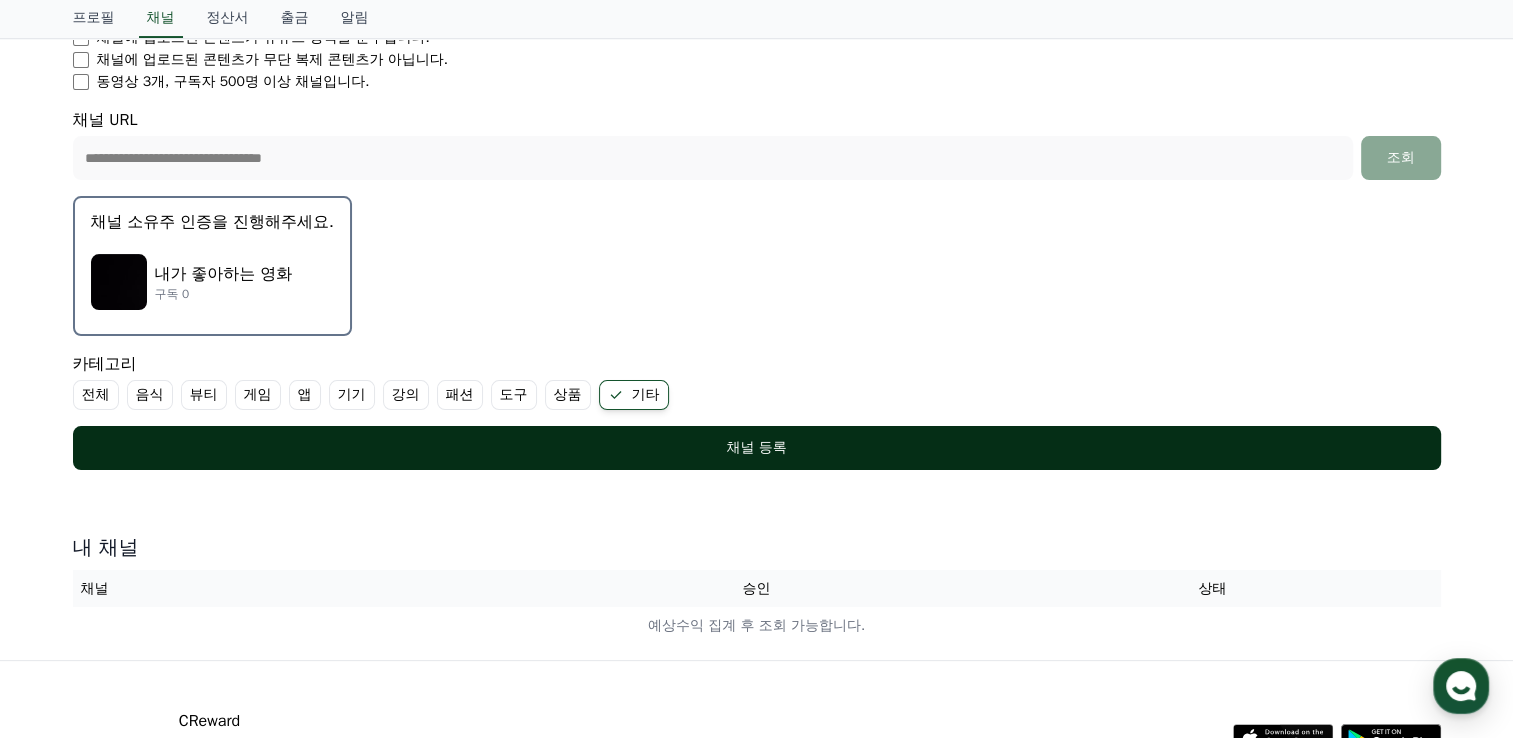 click on "채널 등록" at bounding box center (757, 448) 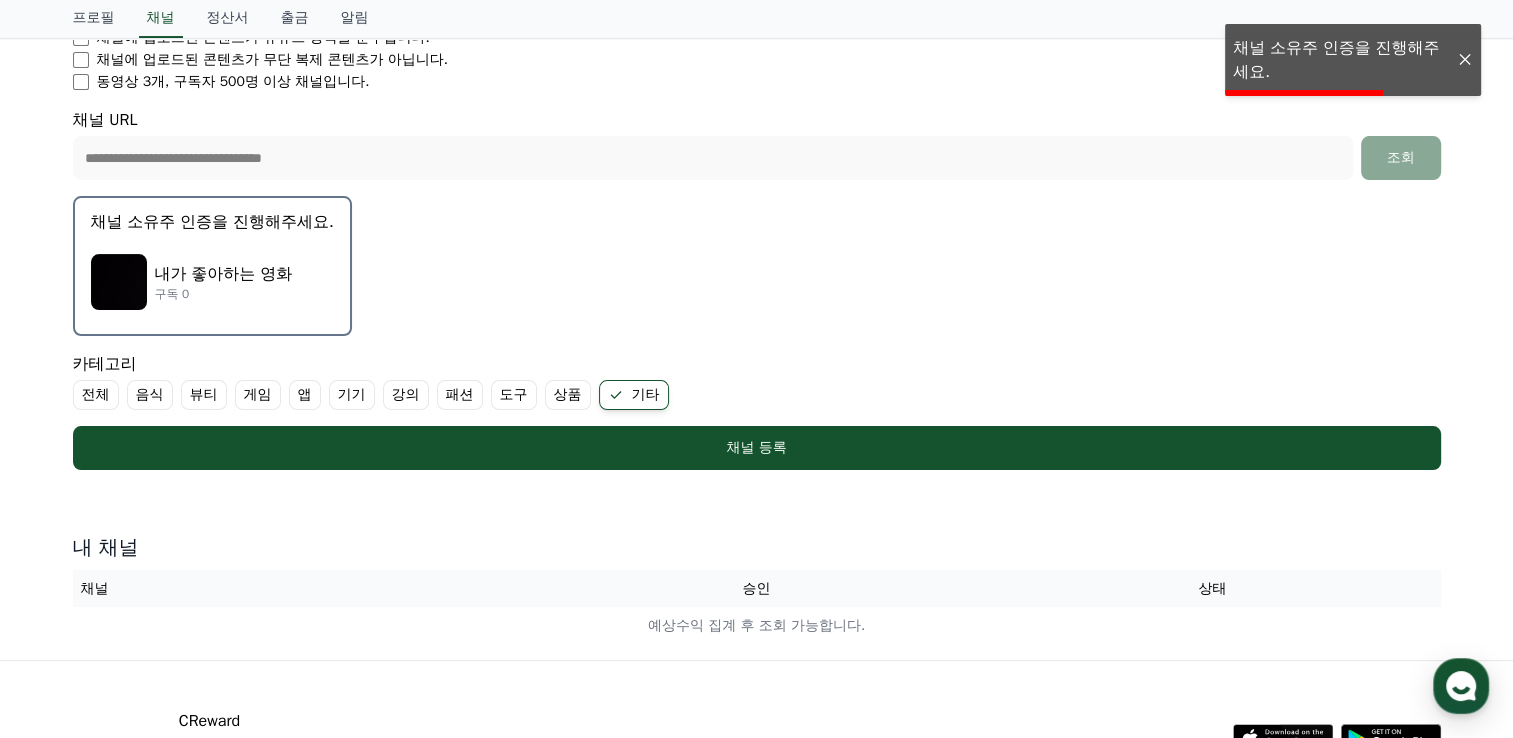 click at bounding box center (1465, 60) 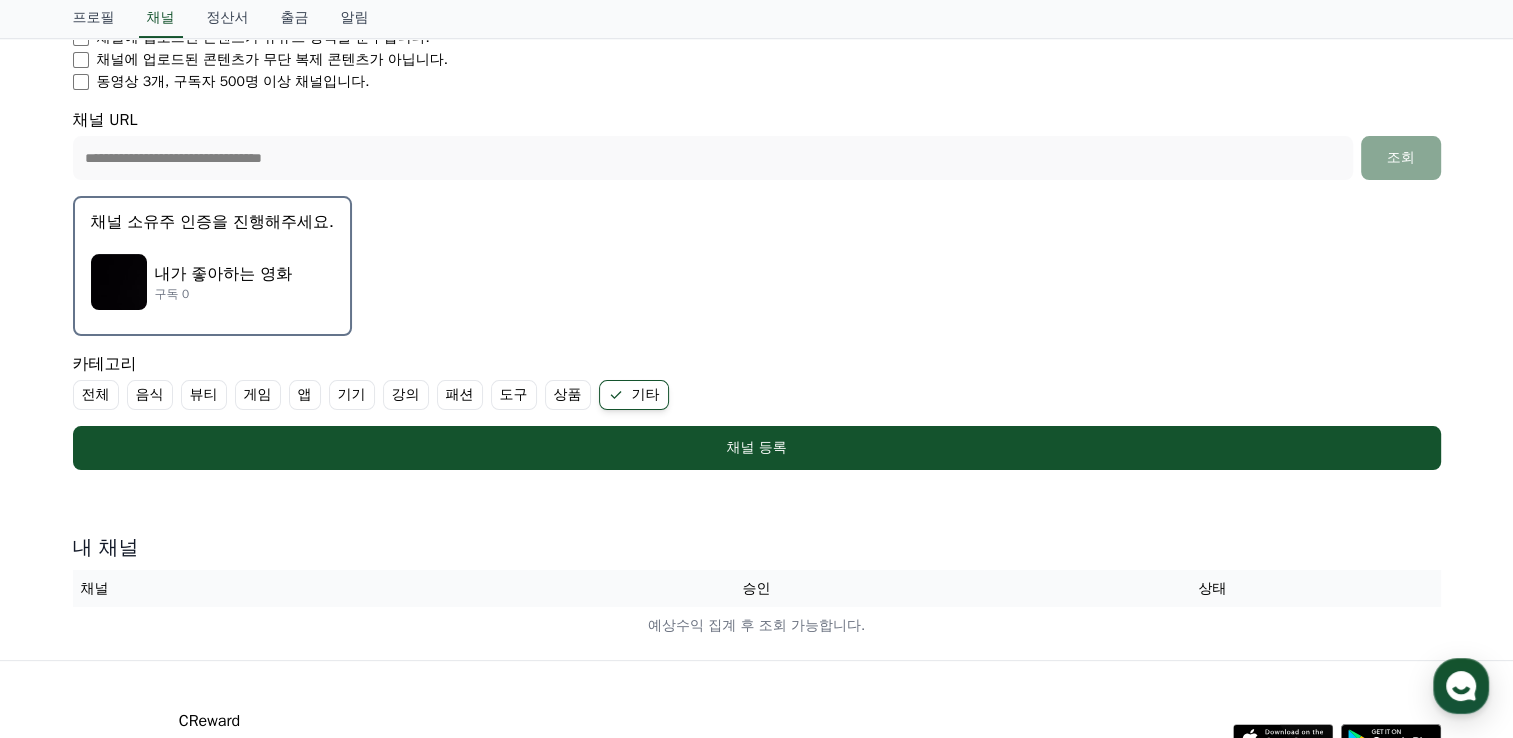 click on "구독
0" at bounding box center [224, 294] 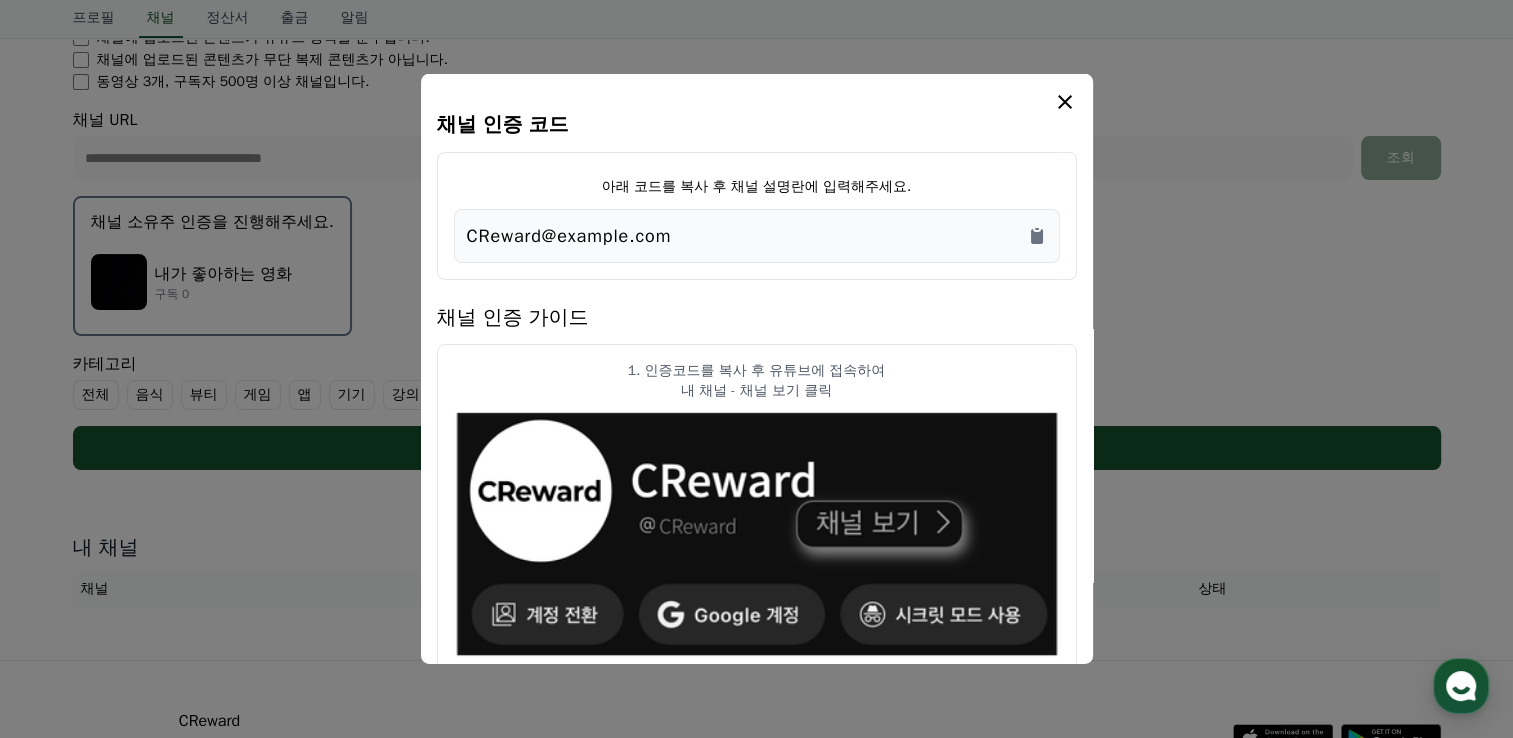 click at bounding box center (756, 369) 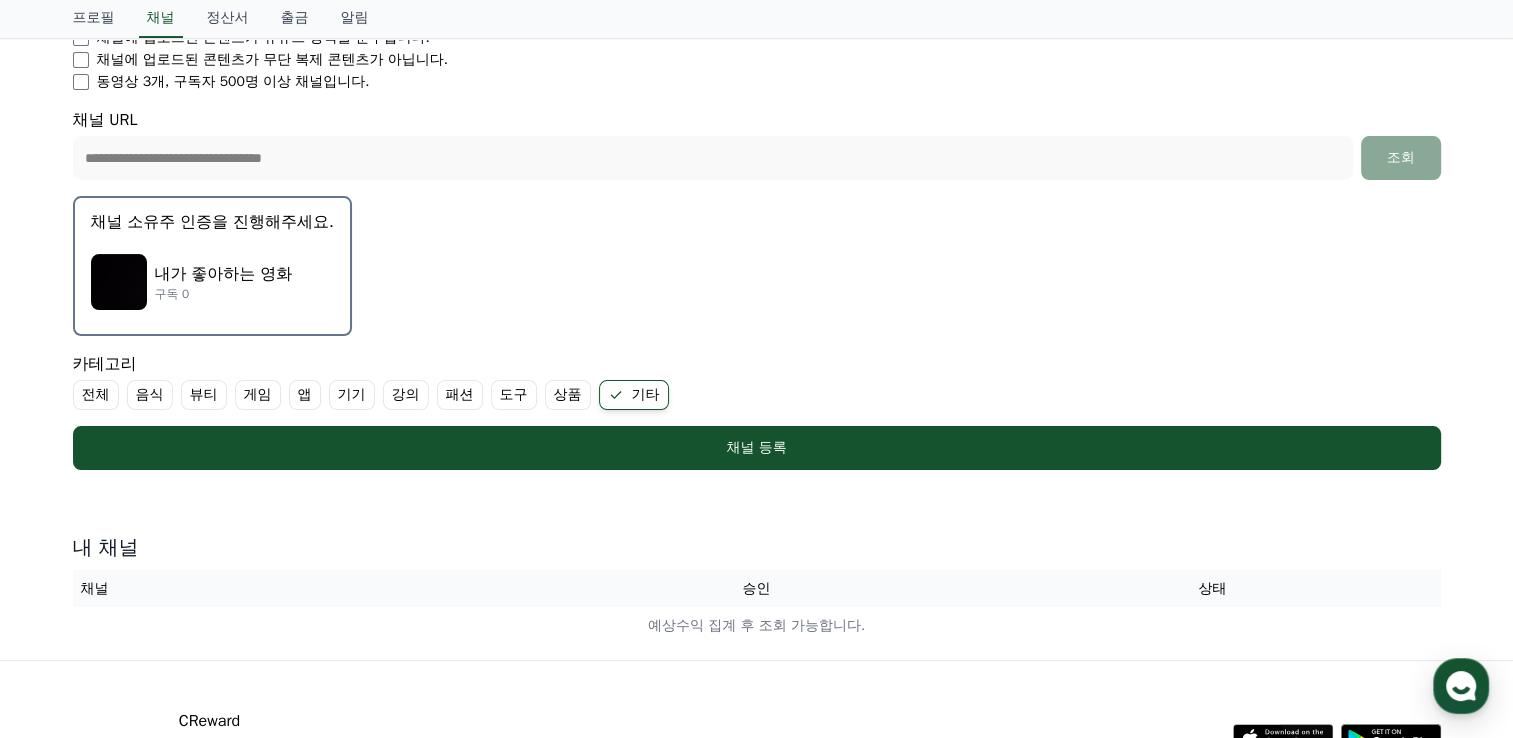 click on "내가 좋아하는 영화" at bounding box center [224, 274] 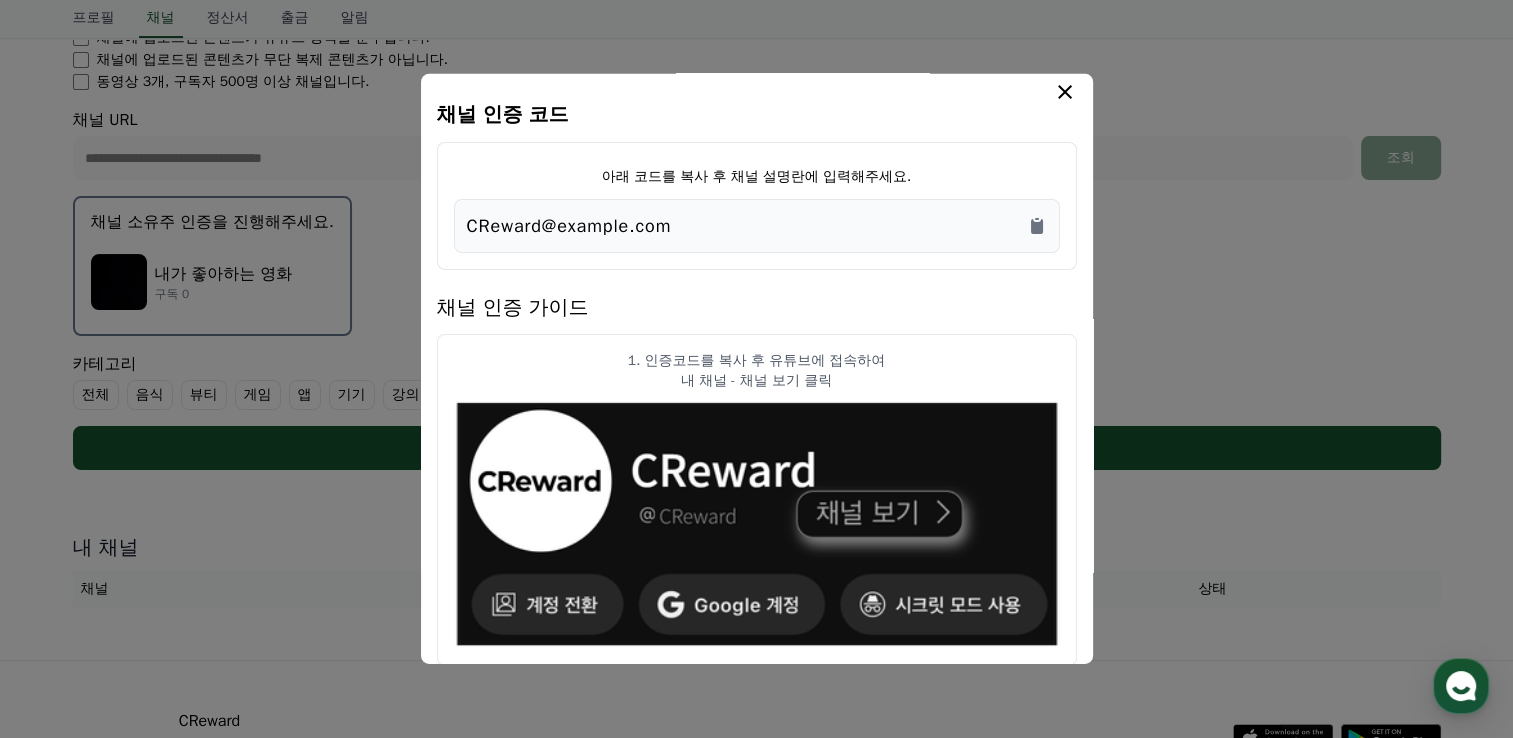 scroll, scrollTop: 0, scrollLeft: 0, axis: both 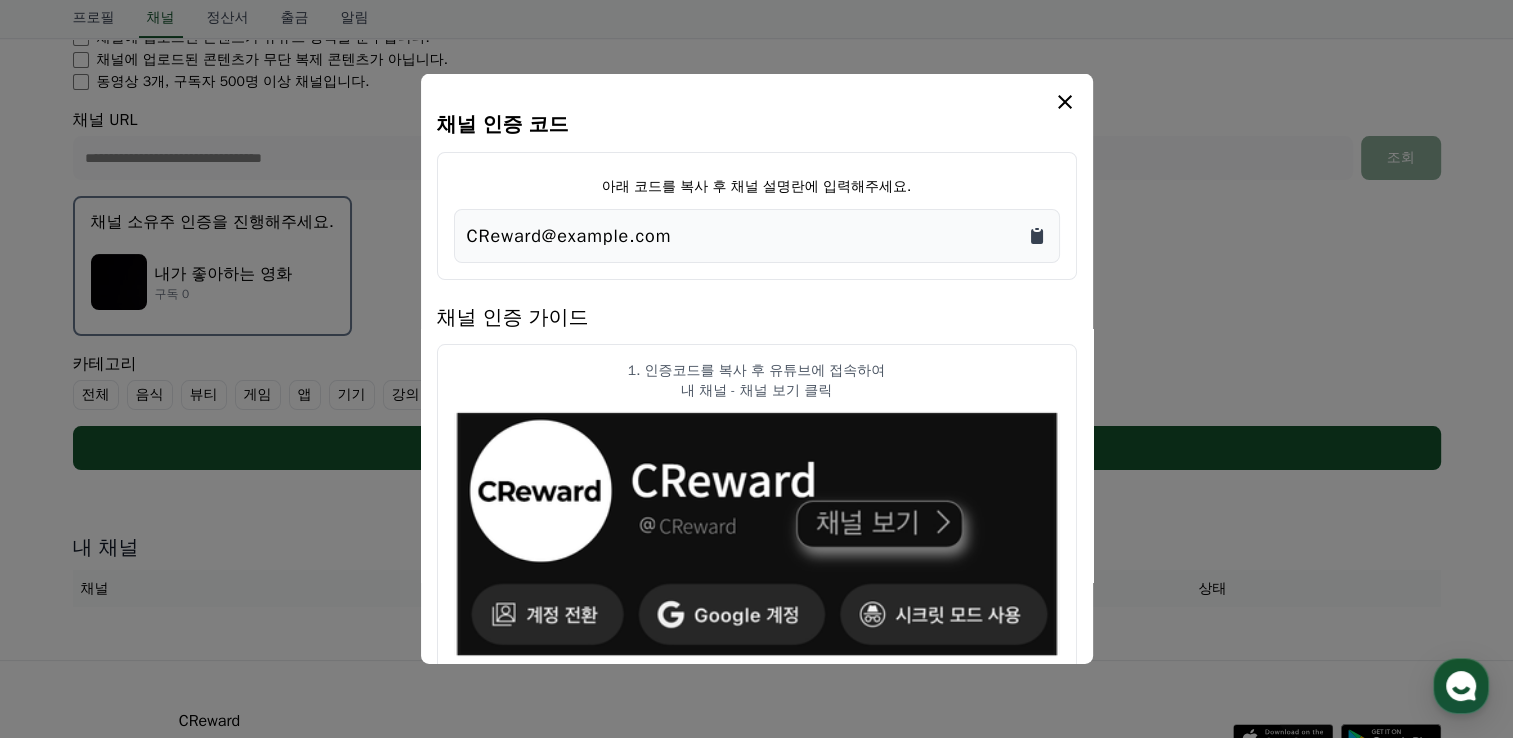 click 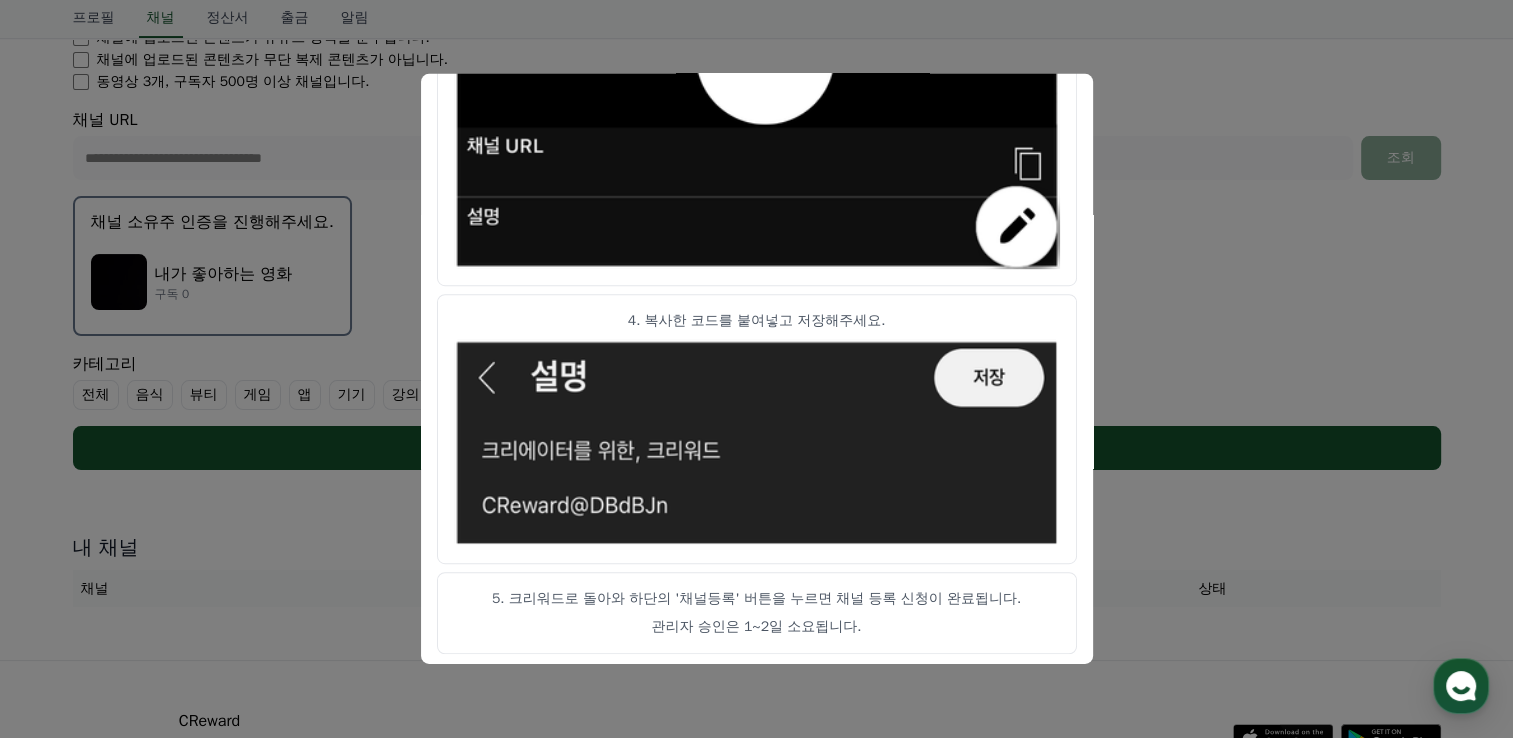 scroll, scrollTop: 1133, scrollLeft: 0, axis: vertical 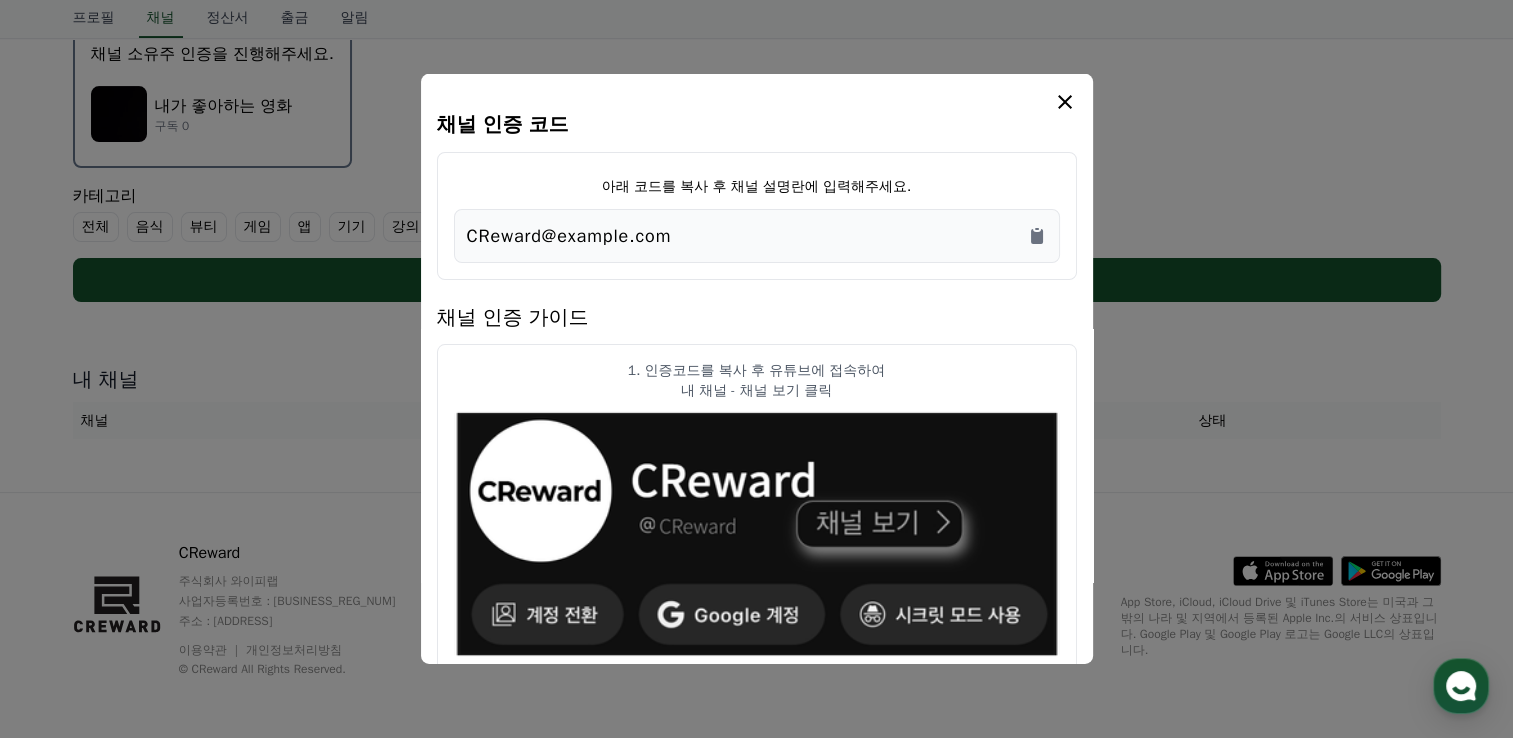 click 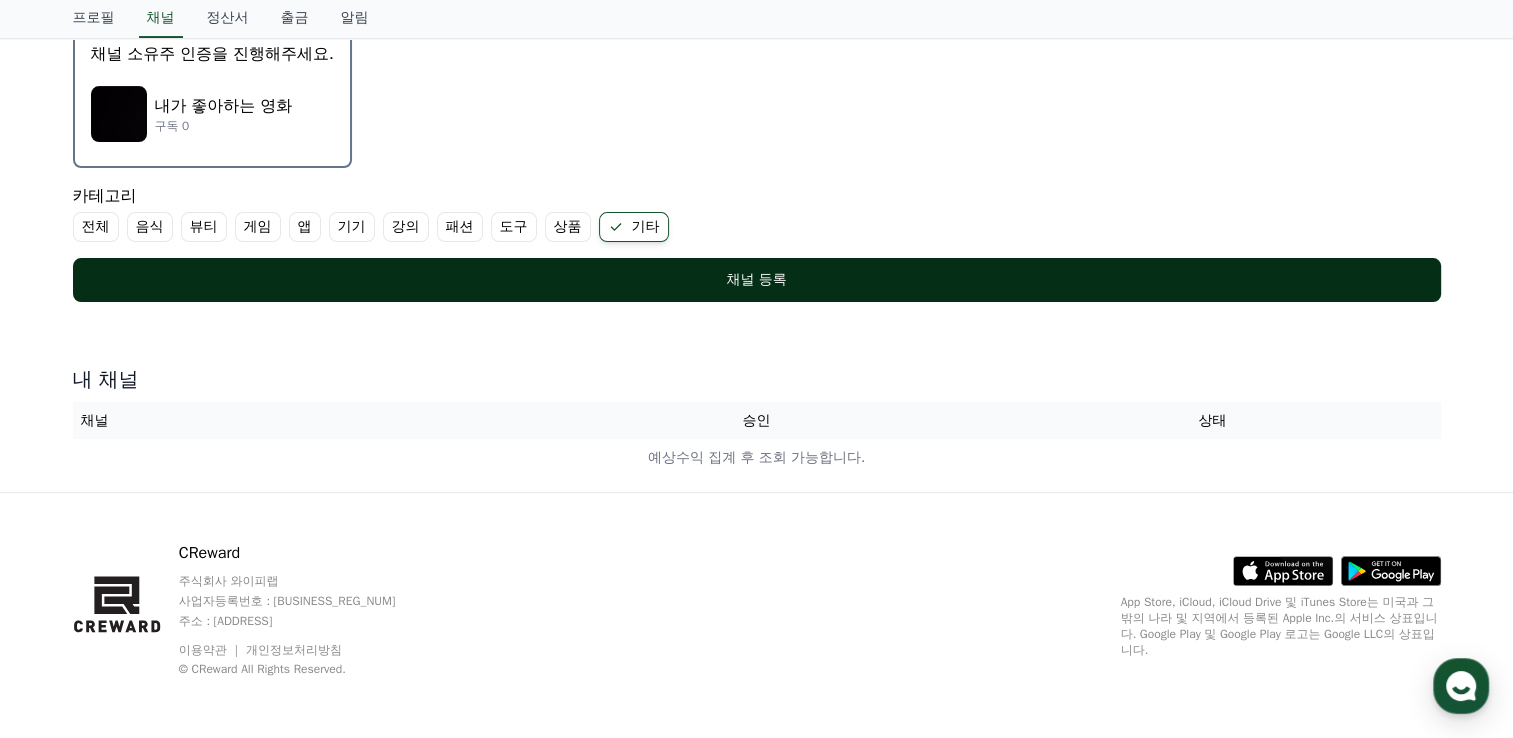 click on "채널 등록" at bounding box center [757, 280] 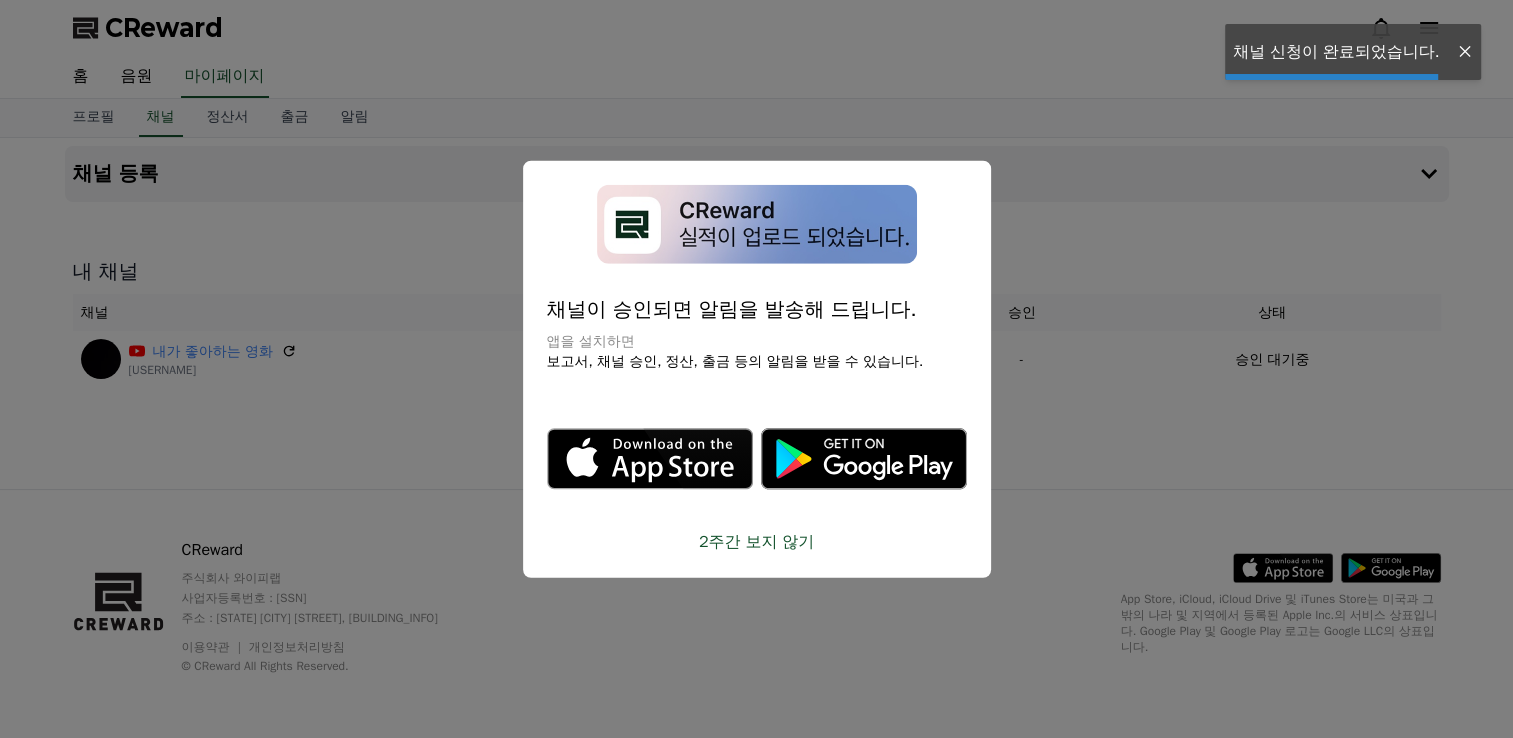 scroll, scrollTop: 0, scrollLeft: 0, axis: both 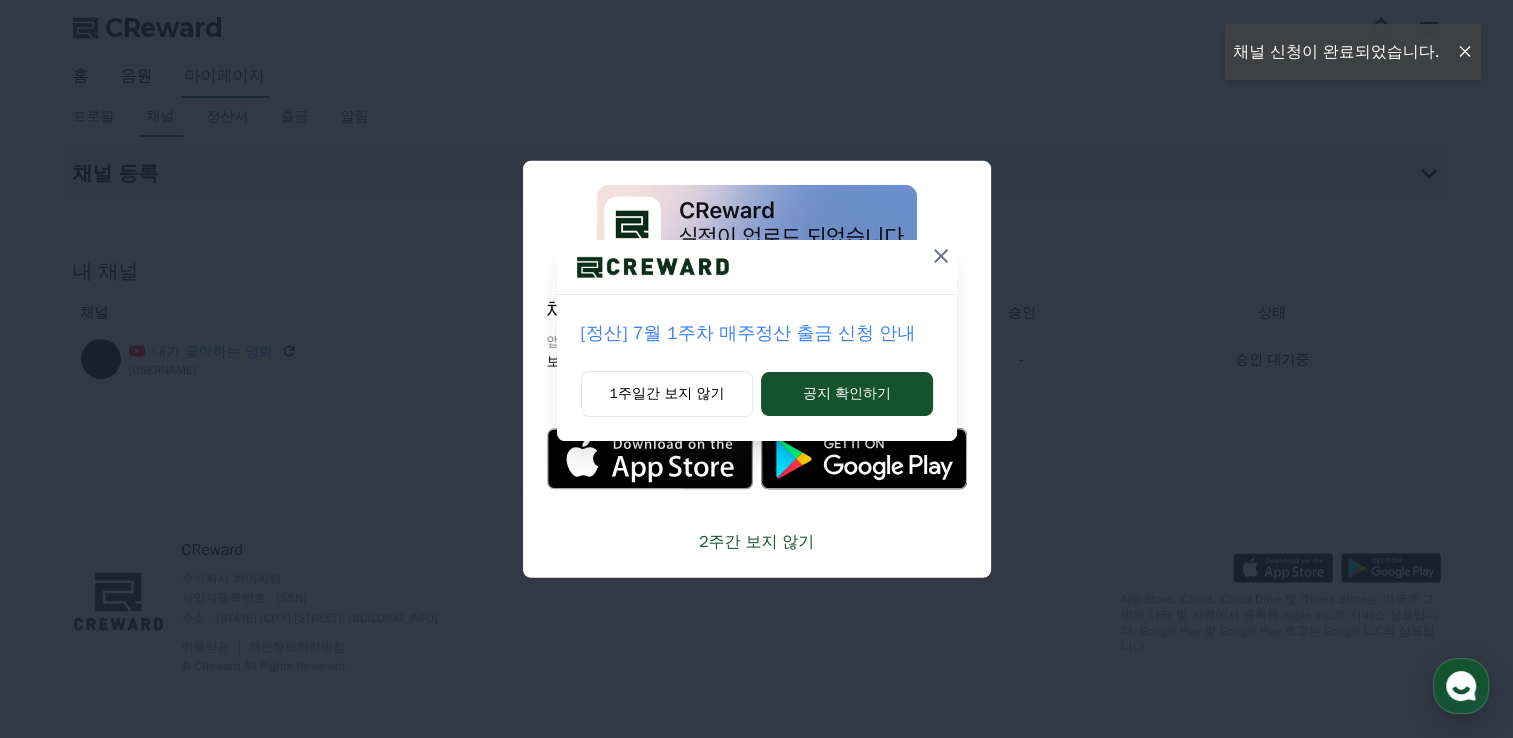 click 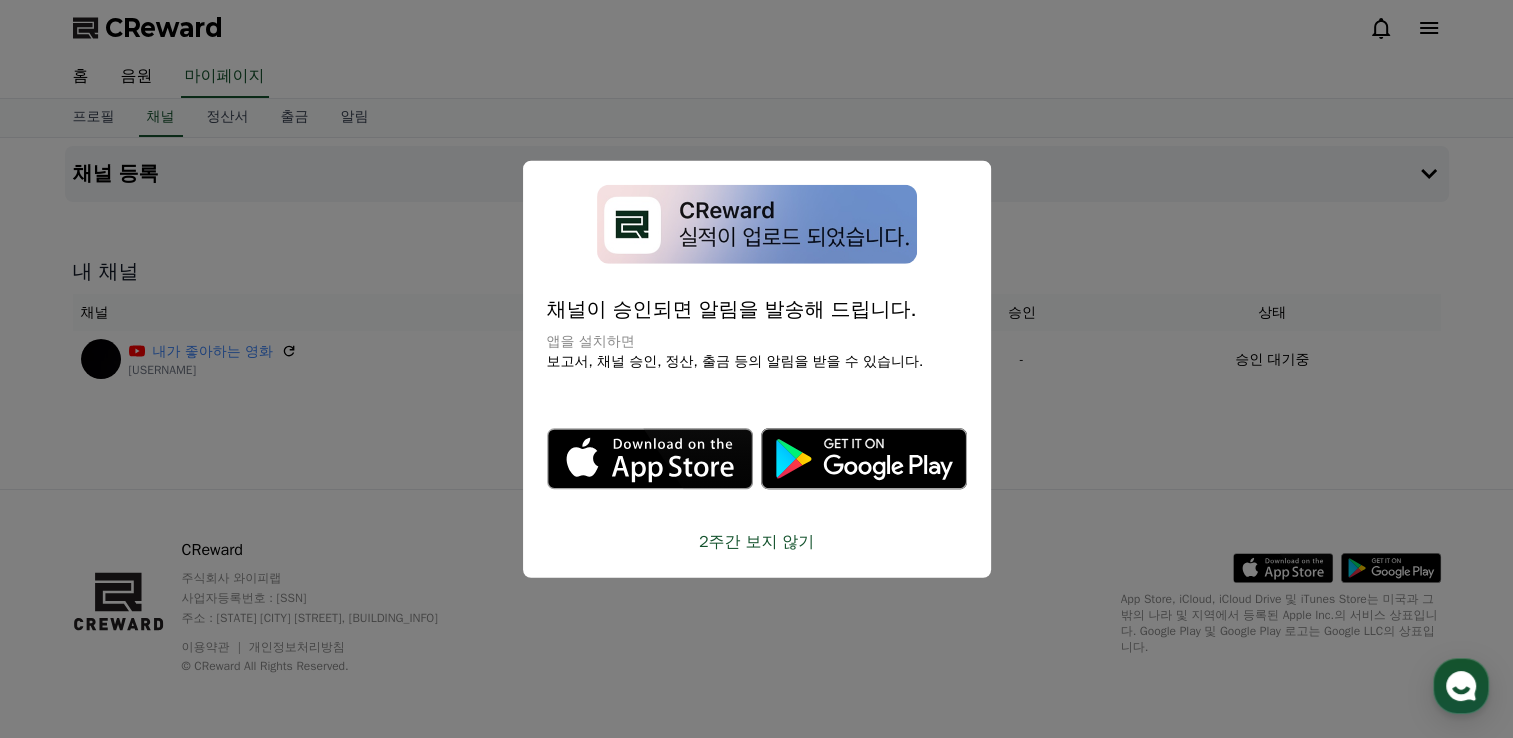 click on "2주간 보지 않기" at bounding box center (757, 541) 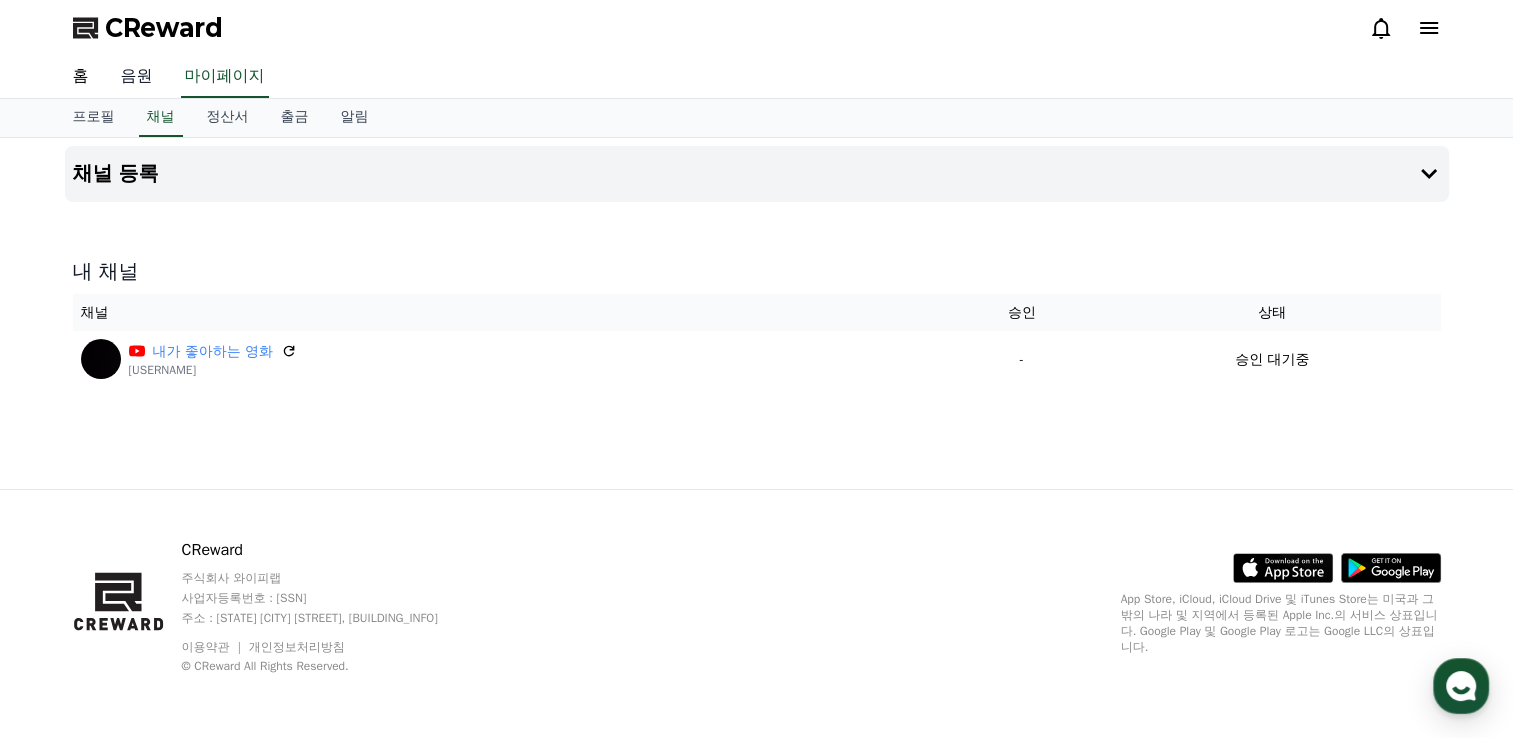 click on "음원" at bounding box center [137, 77] 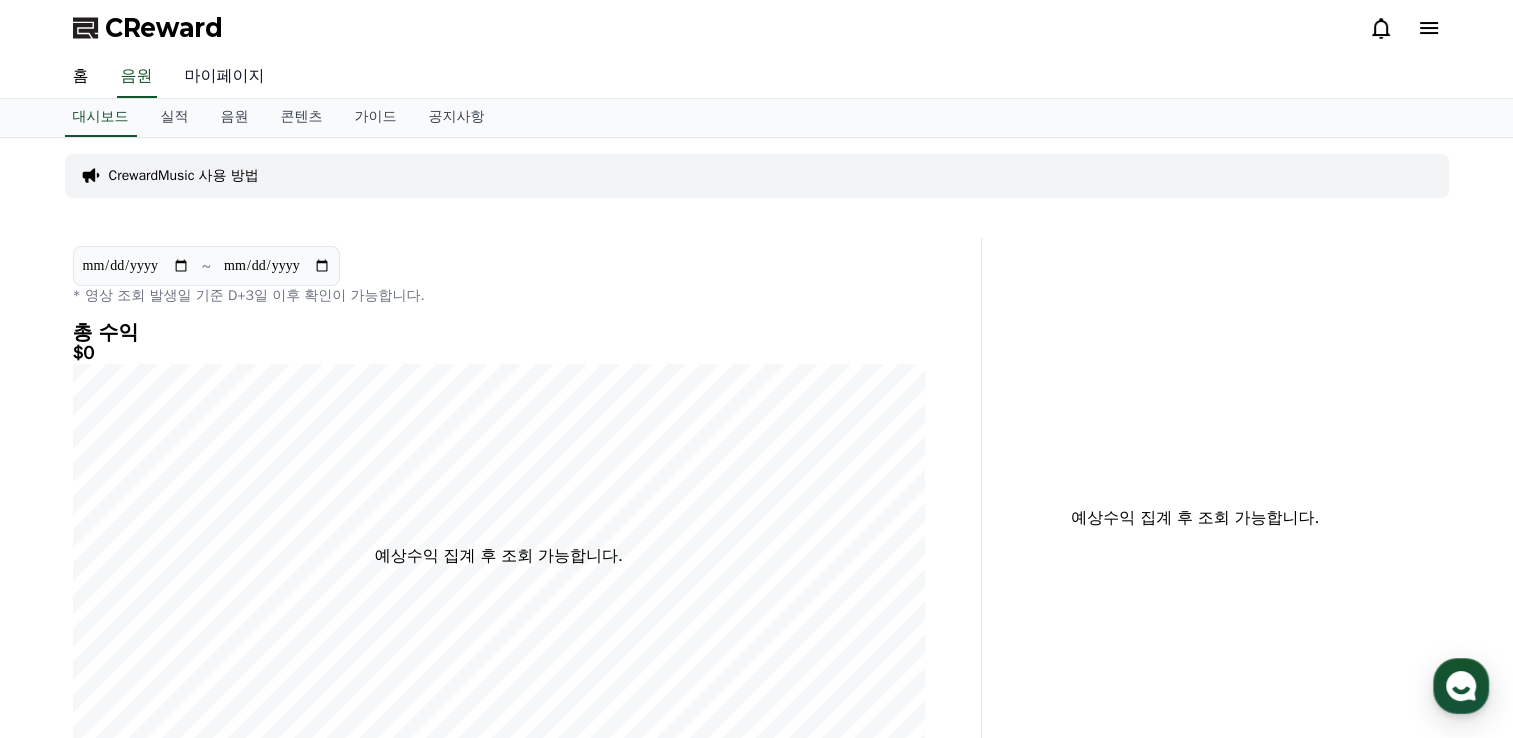 click on "마이페이지" at bounding box center (225, 77) 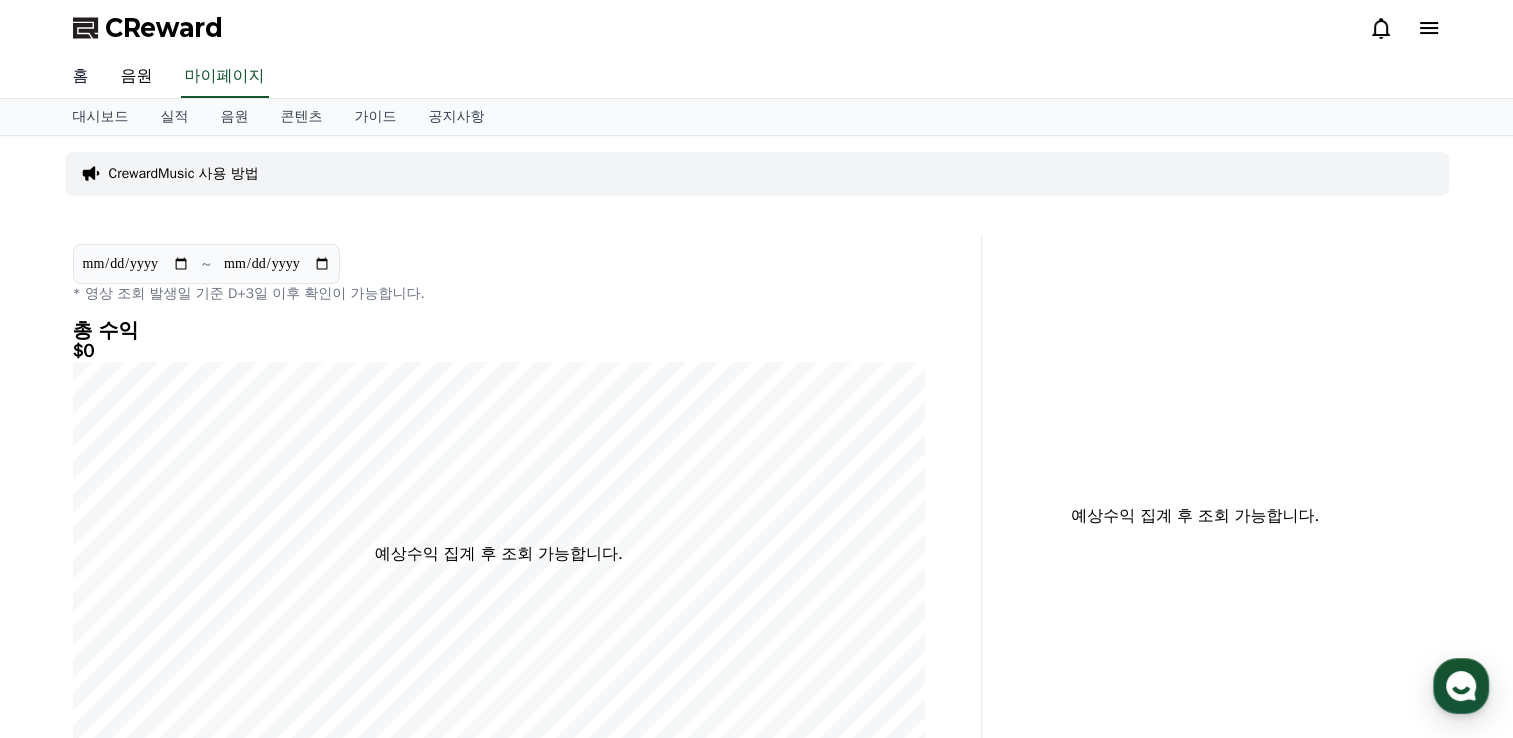 select on "**********" 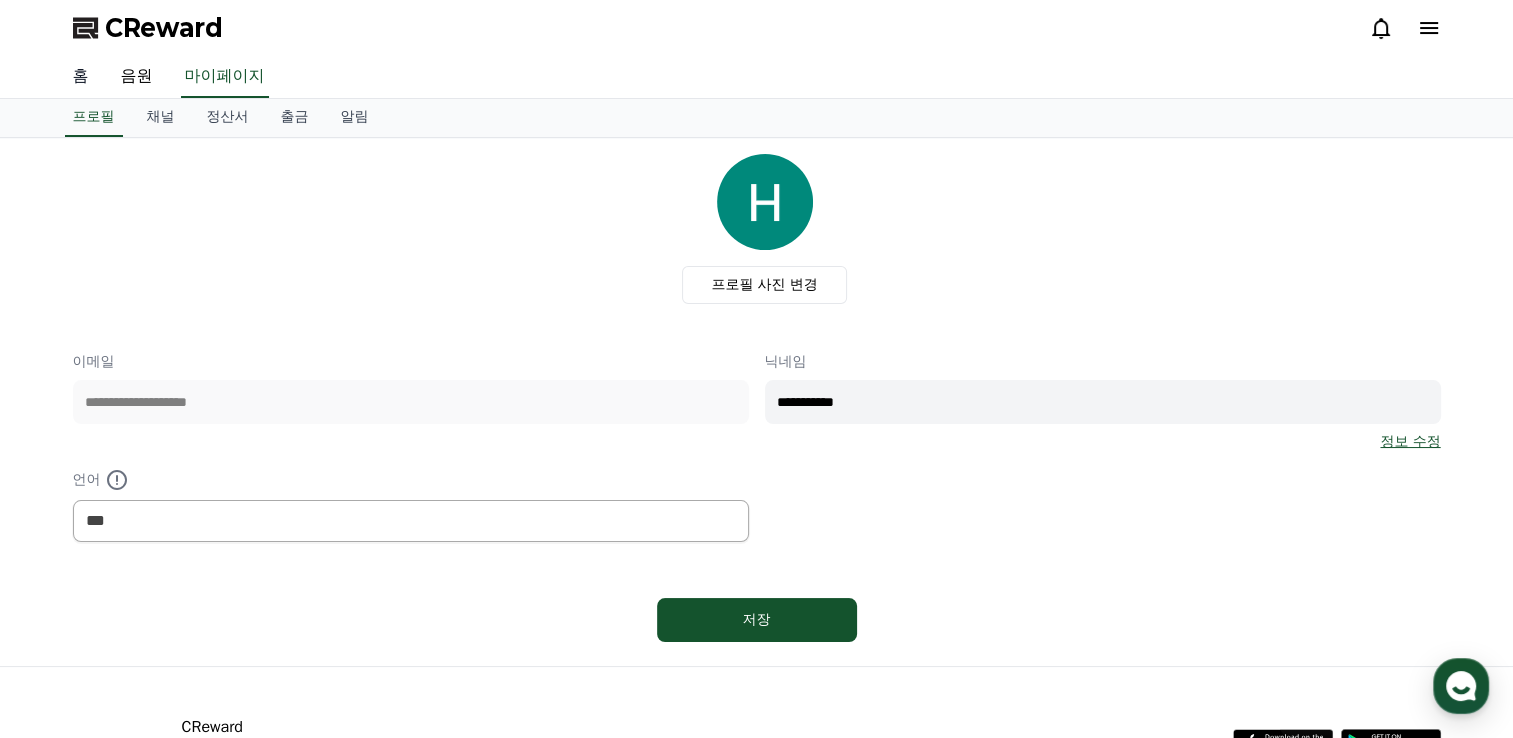 click on "홈" at bounding box center (81, 77) 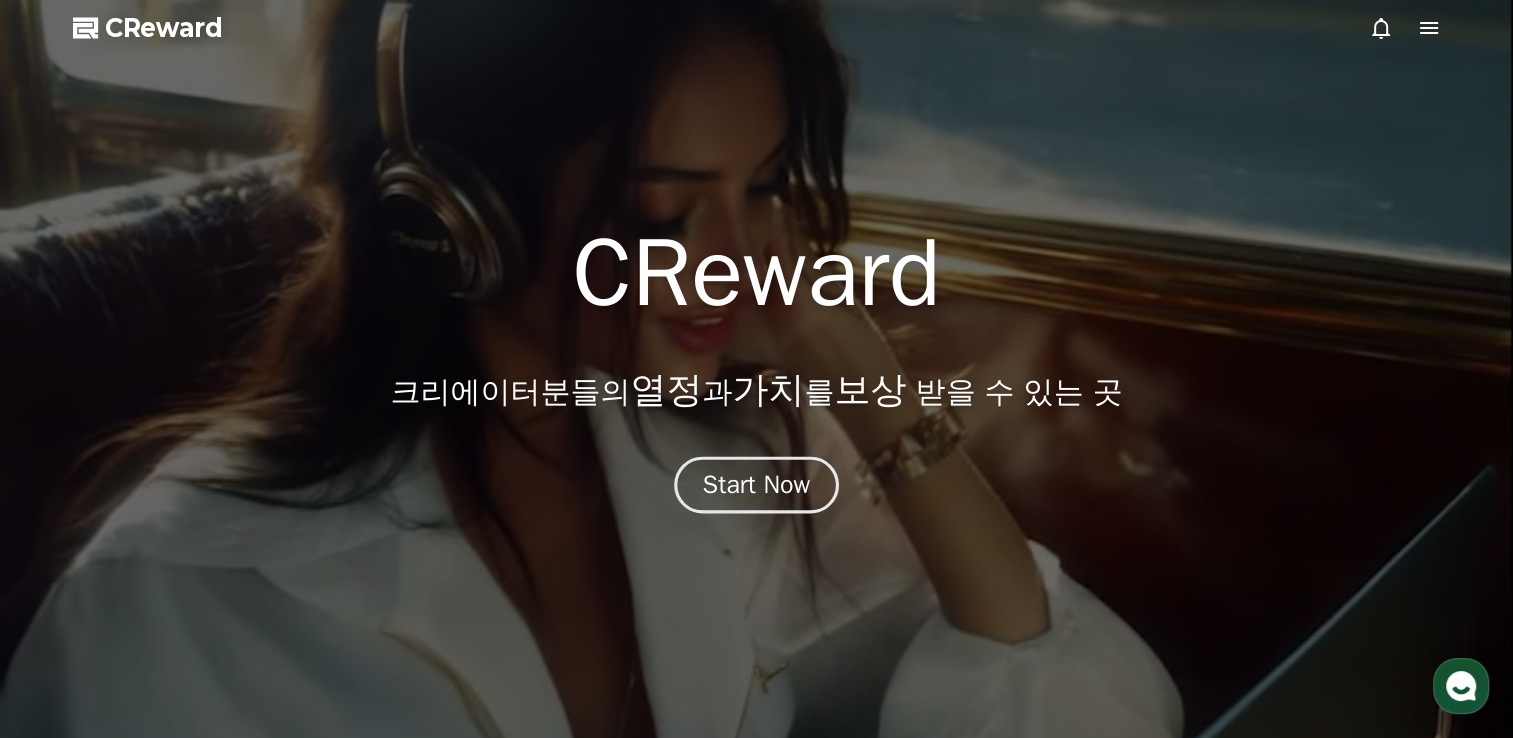 click on "Start Now" at bounding box center (757, 485) 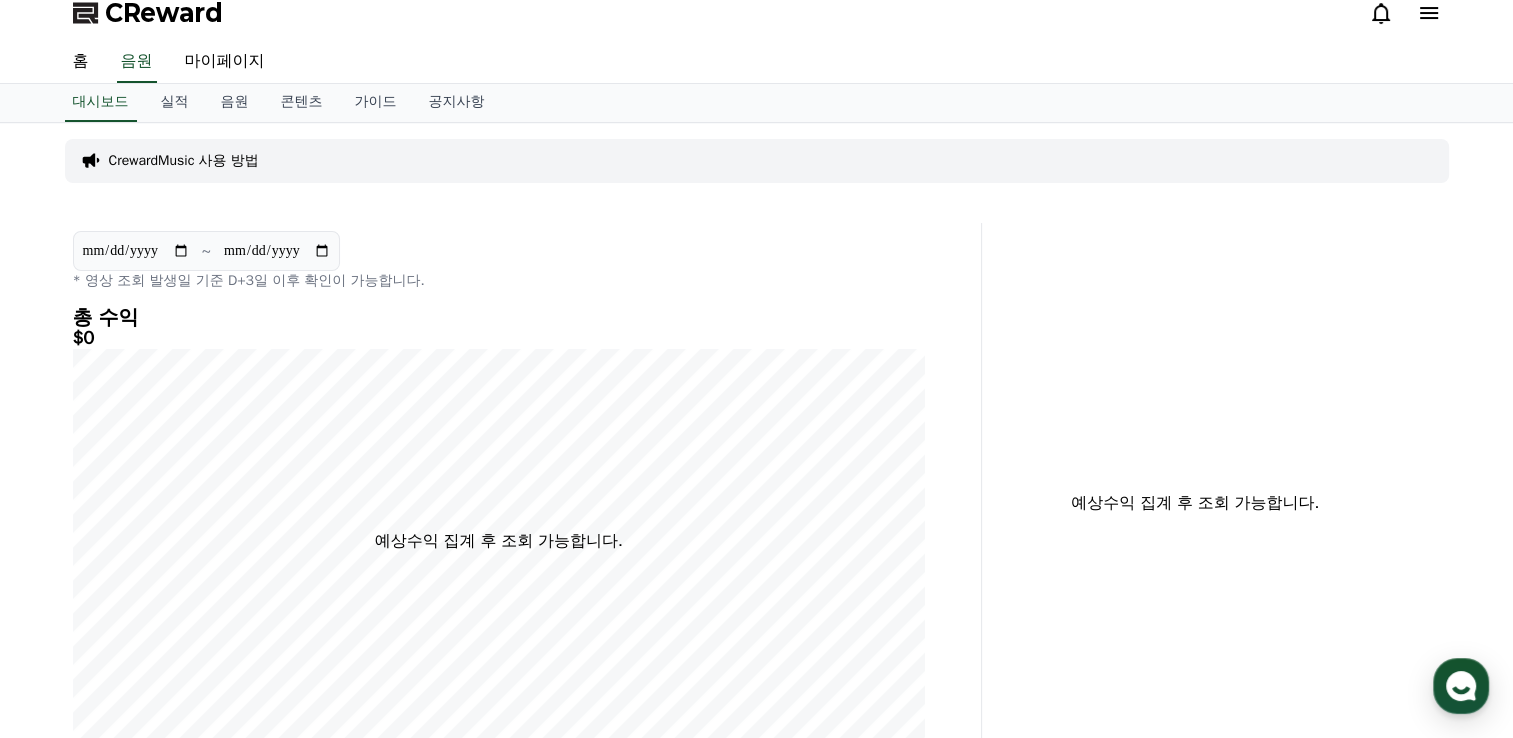 scroll, scrollTop: 0, scrollLeft: 0, axis: both 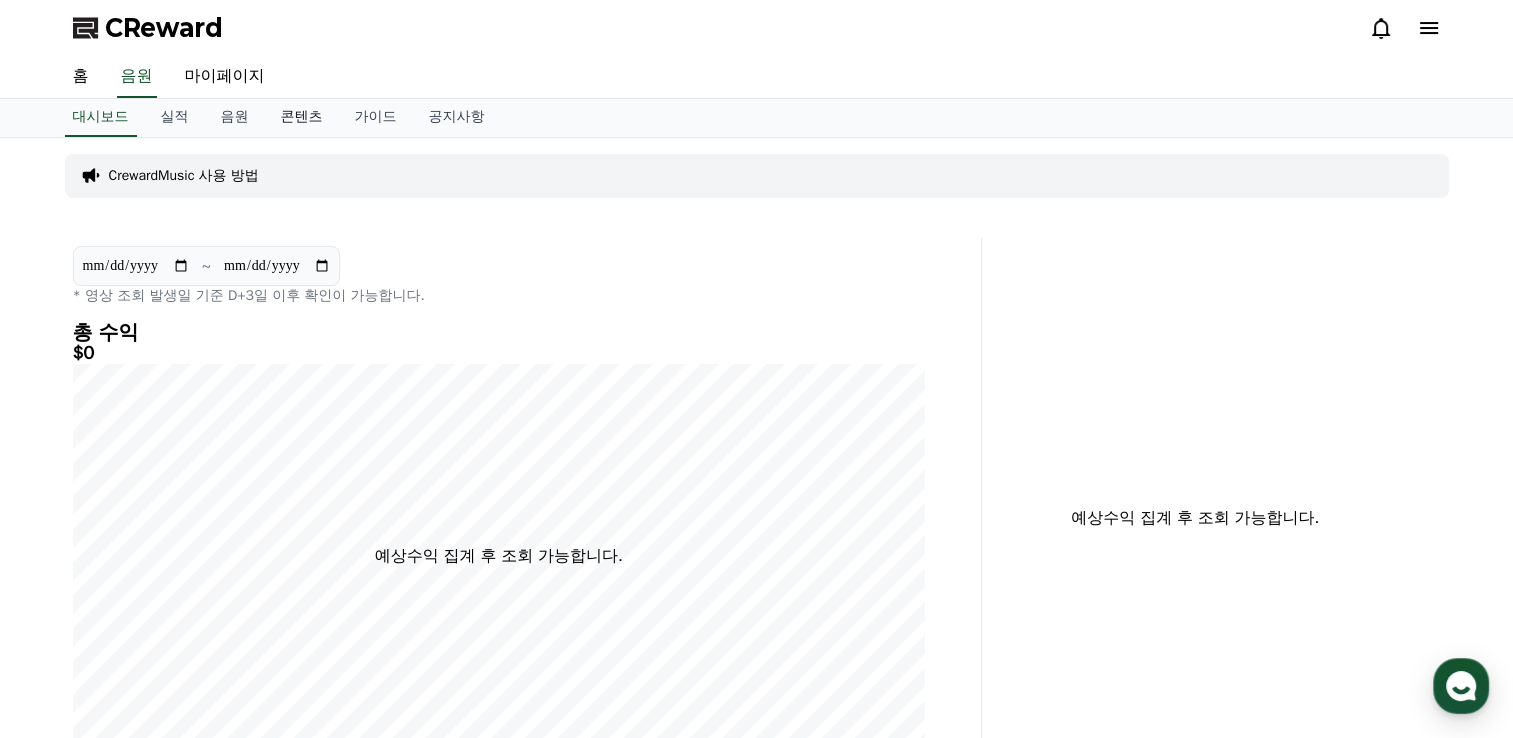 click on "콘텐츠" at bounding box center (302, 118) 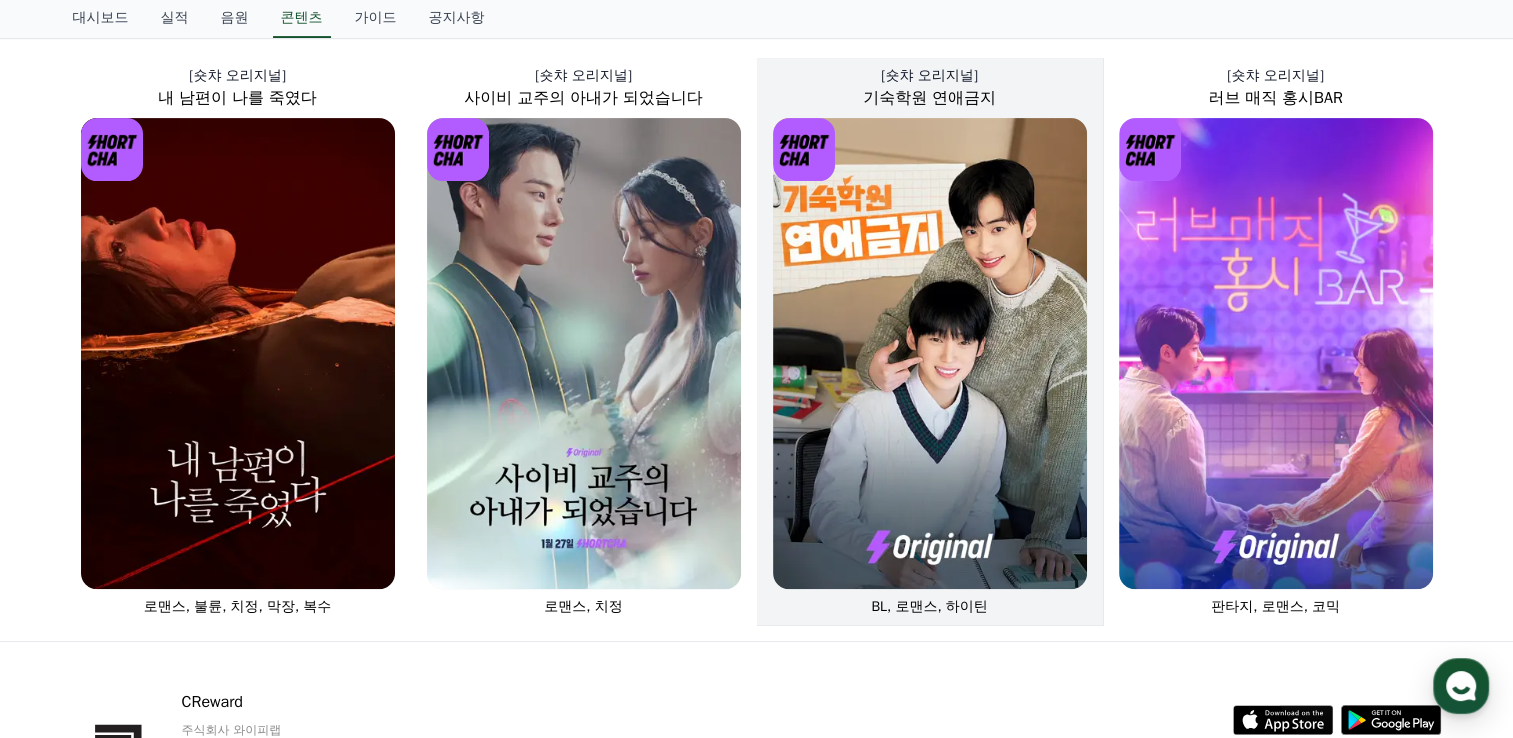 scroll, scrollTop: 901, scrollLeft: 0, axis: vertical 